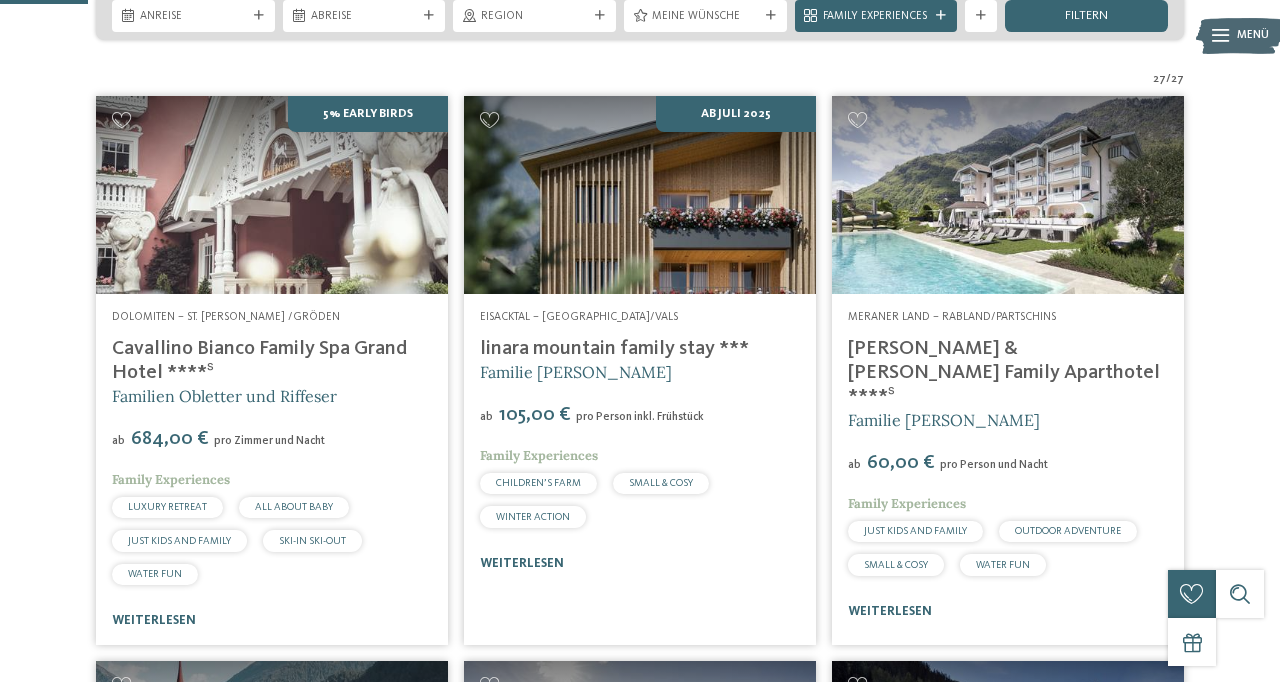 scroll, scrollTop: 381, scrollLeft: 0, axis: vertical 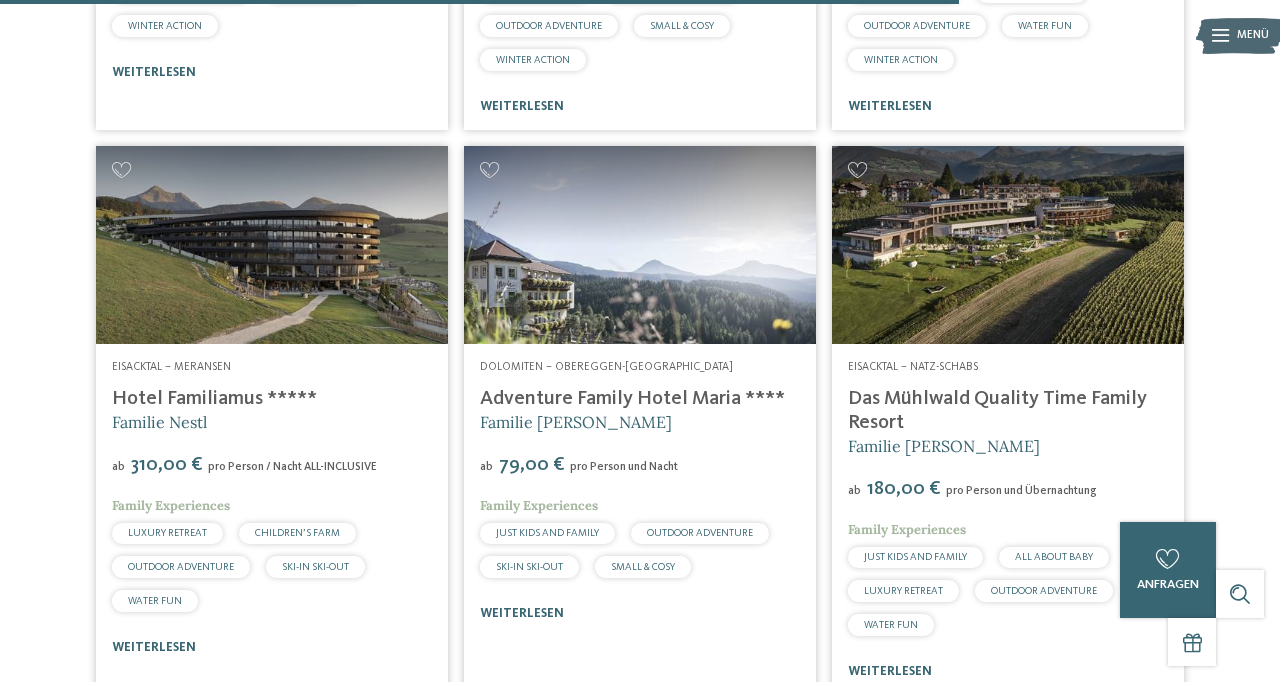 click on "JUST KIDS AND FAMILY
ALL ABOUT BABY
LUXURY RETREAT
OUTDOOR ADVENTURE" at bounding box center (1008, 591) 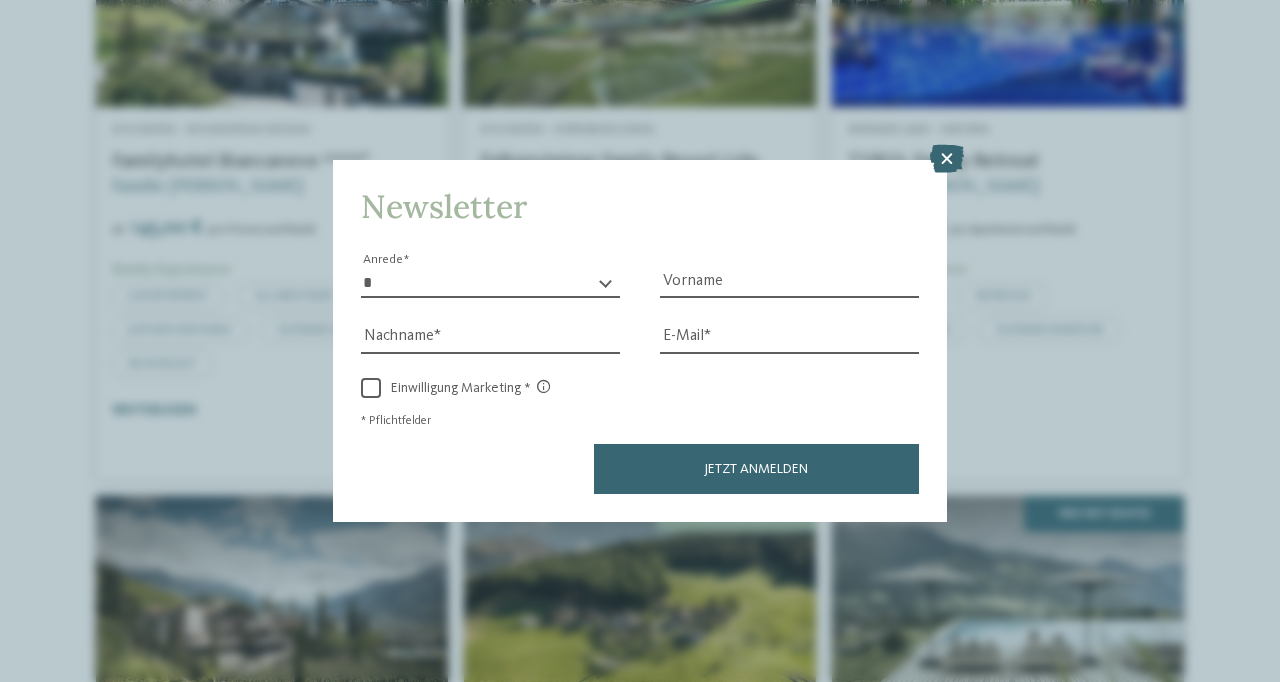 scroll, scrollTop: 1642, scrollLeft: 0, axis: vertical 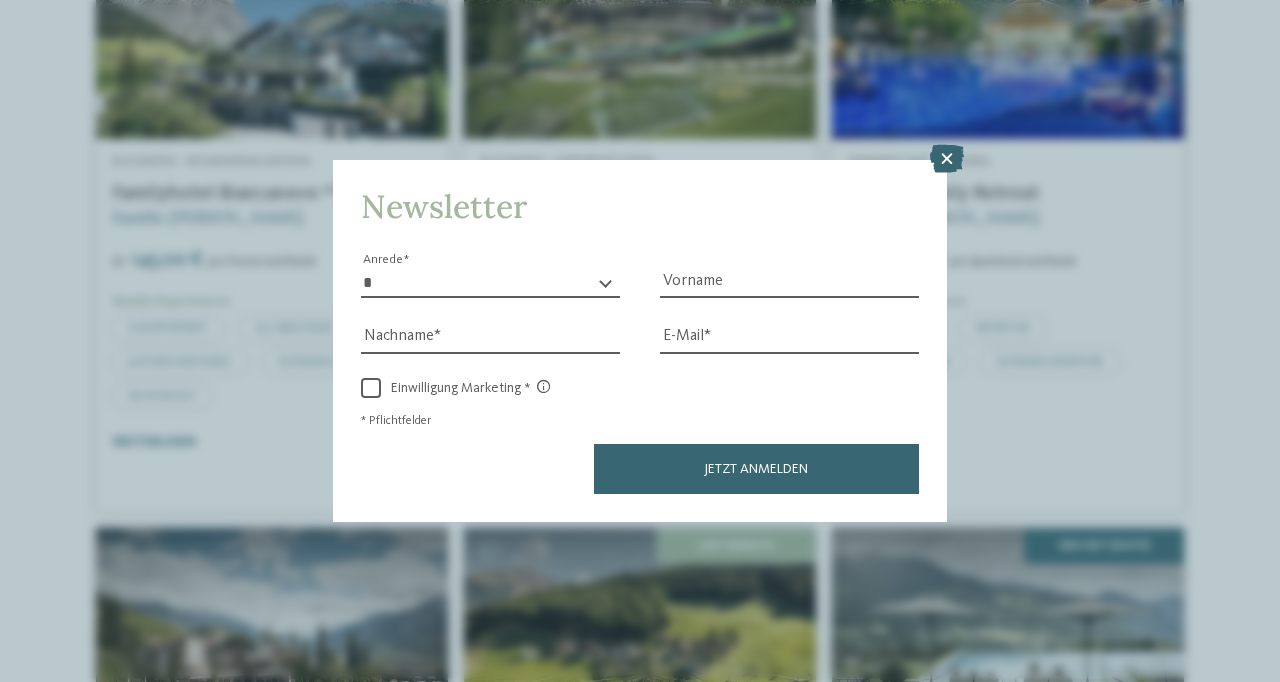 click at bounding box center [947, 159] 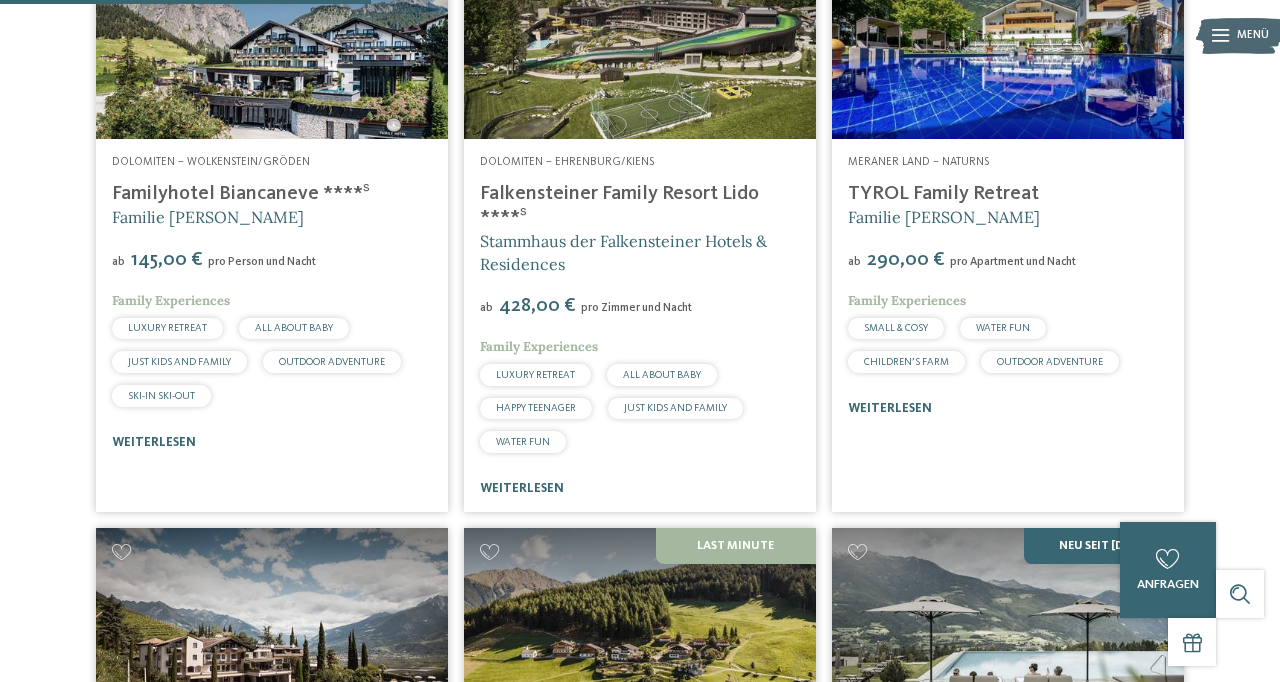 click on "weiterlesen" at bounding box center [522, 488] 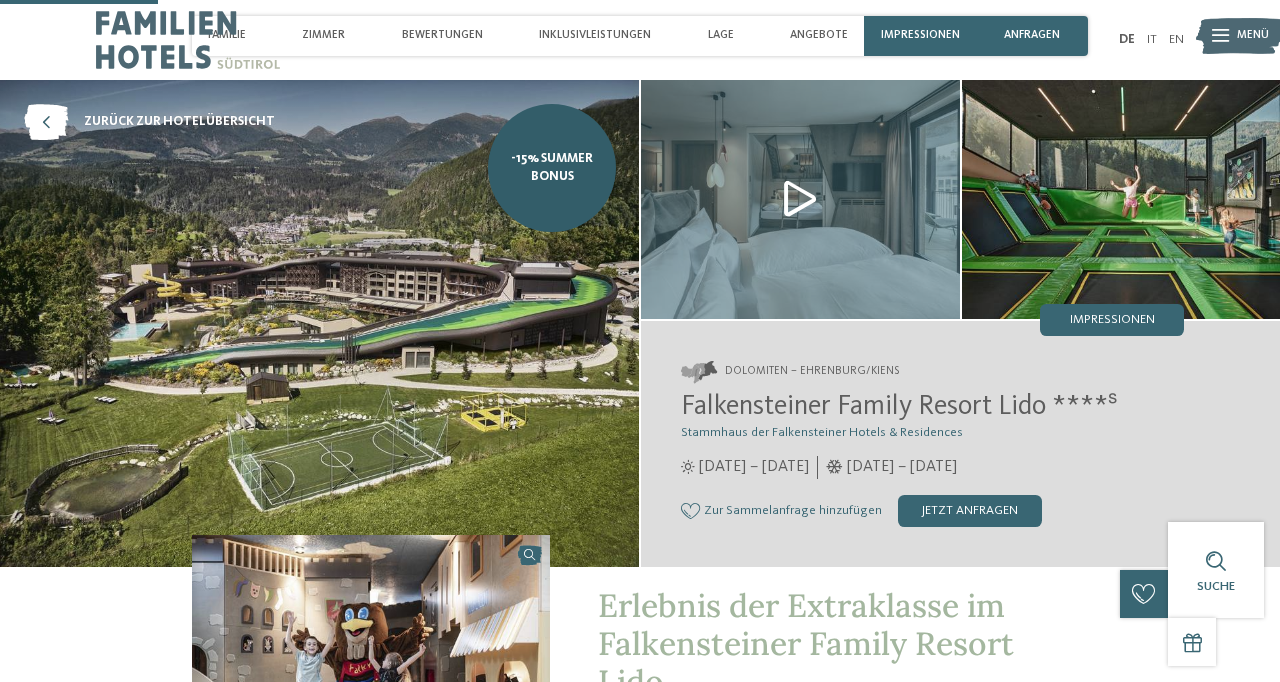 scroll, scrollTop: 690, scrollLeft: 0, axis: vertical 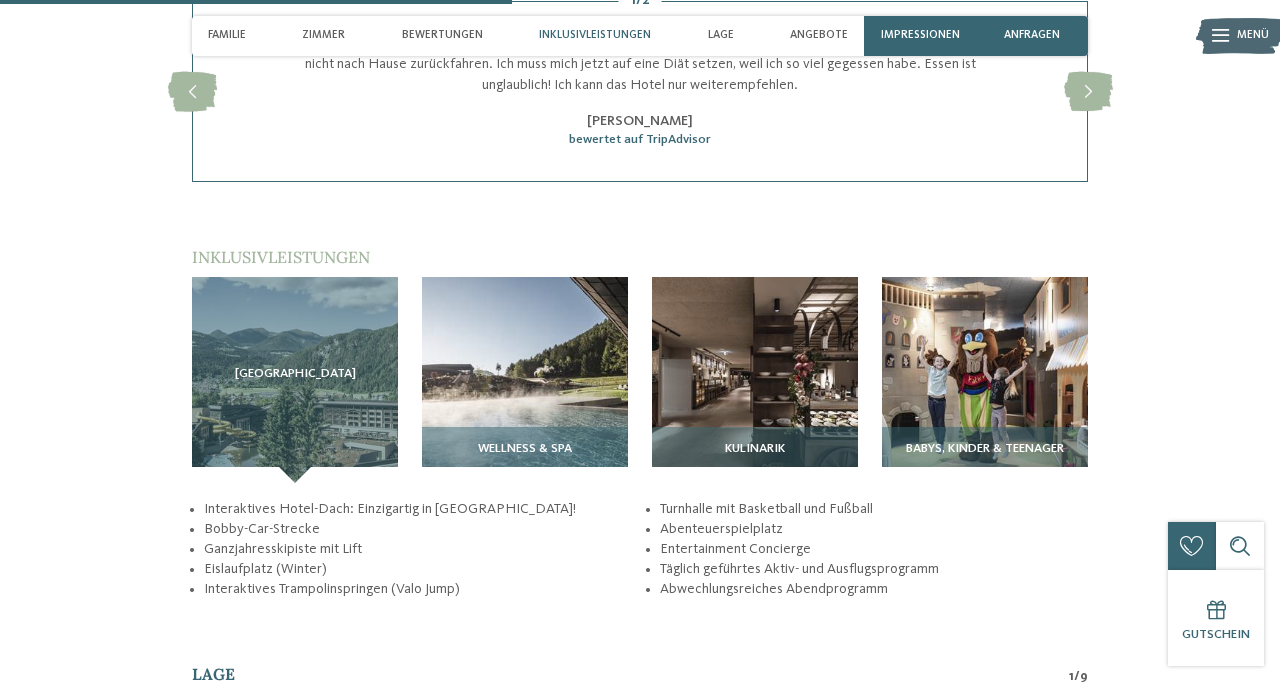 click on "Wellness & SPA" at bounding box center (525, 449) 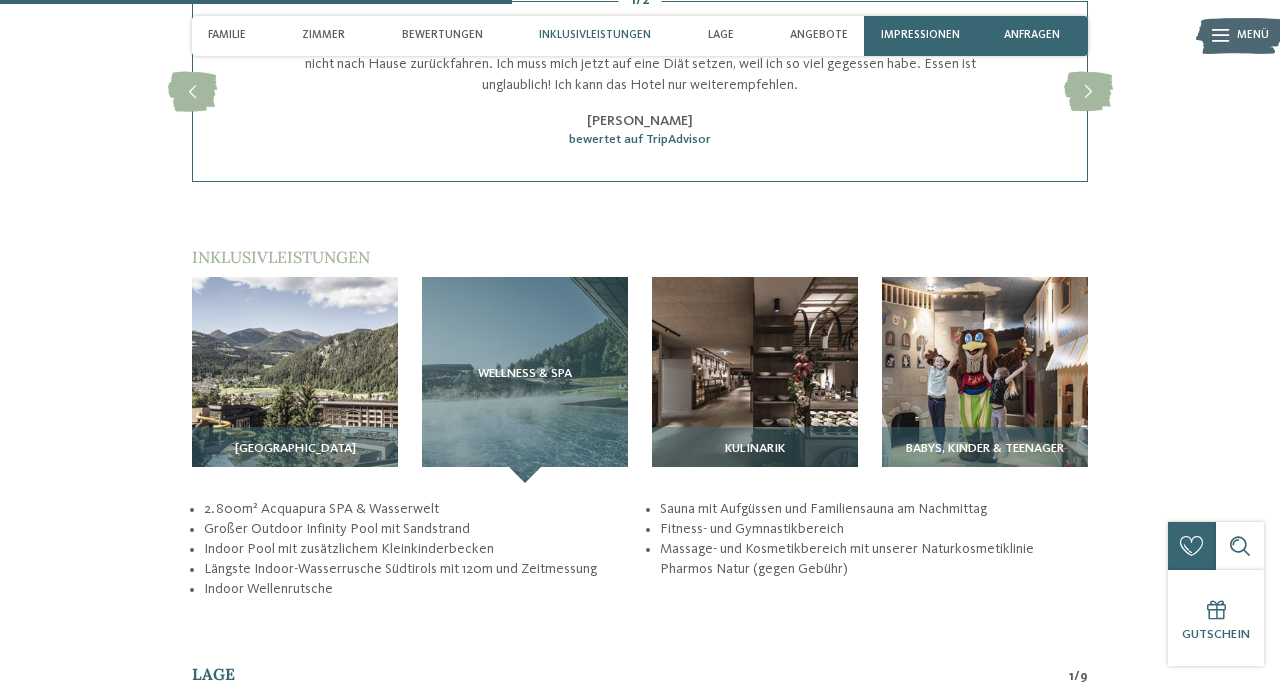 click at bounding box center [755, 380] 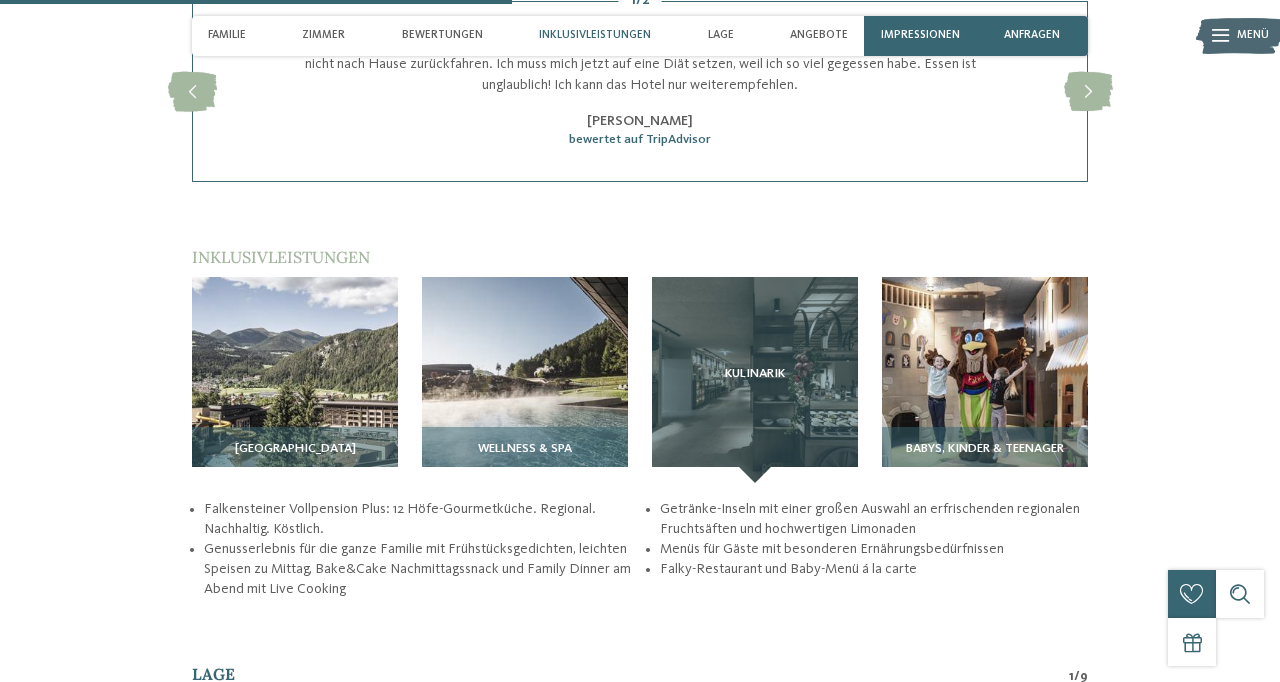 click at bounding box center (985, 380) 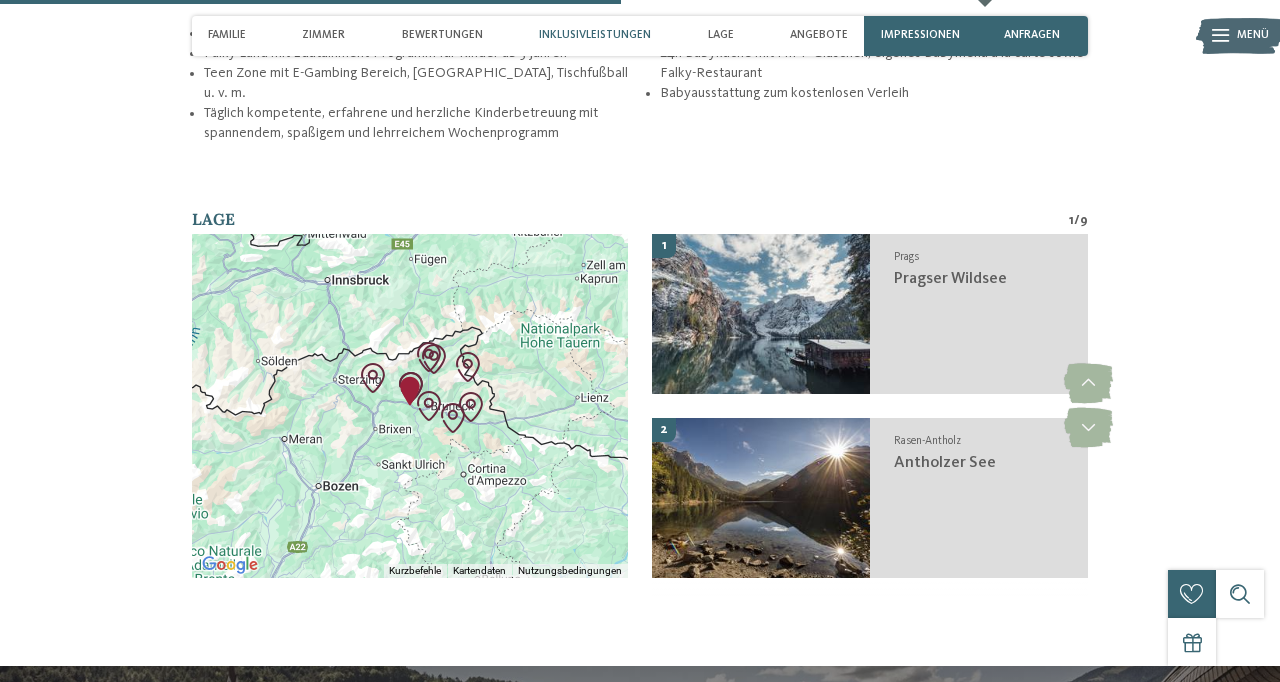 scroll, scrollTop: 2717, scrollLeft: 0, axis: vertical 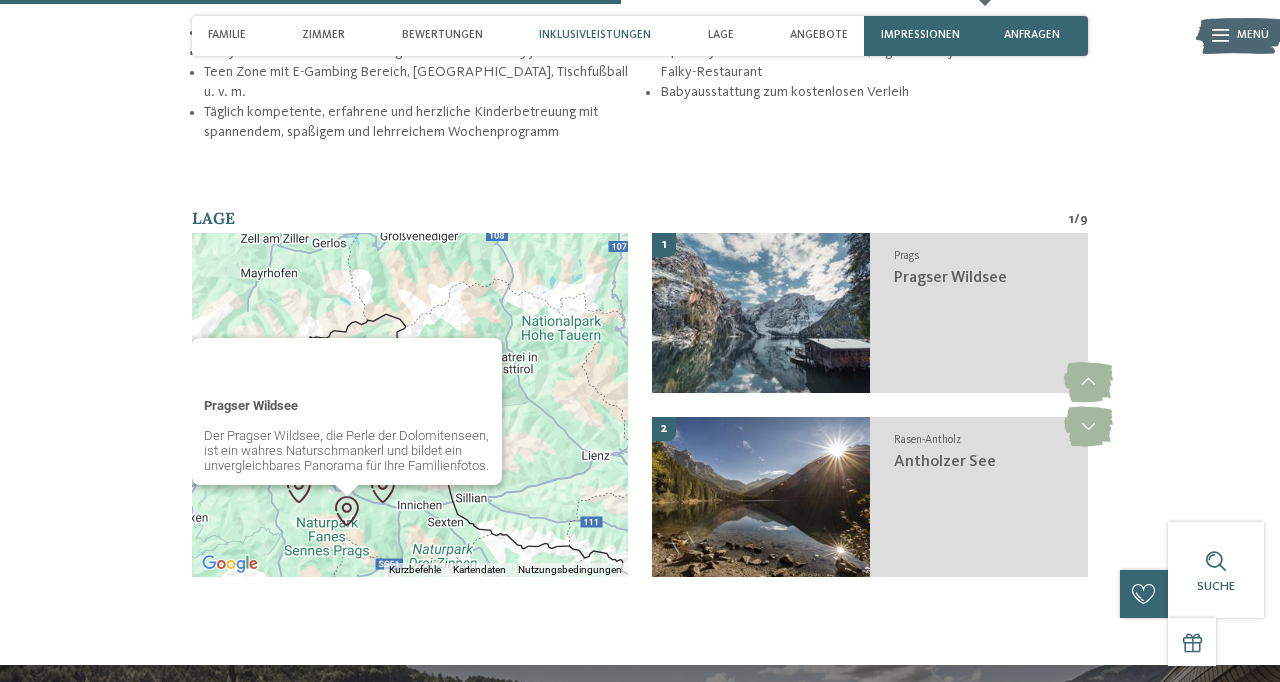 click on "Pragser Wildsee
Der Pragser Wildsee, die Perle der Dolomitenseen, ist ein wahres Naturschmankerl und bildet ein unvergleichbares Panorama für Ihre Familienfotos." at bounding box center [410, 405] 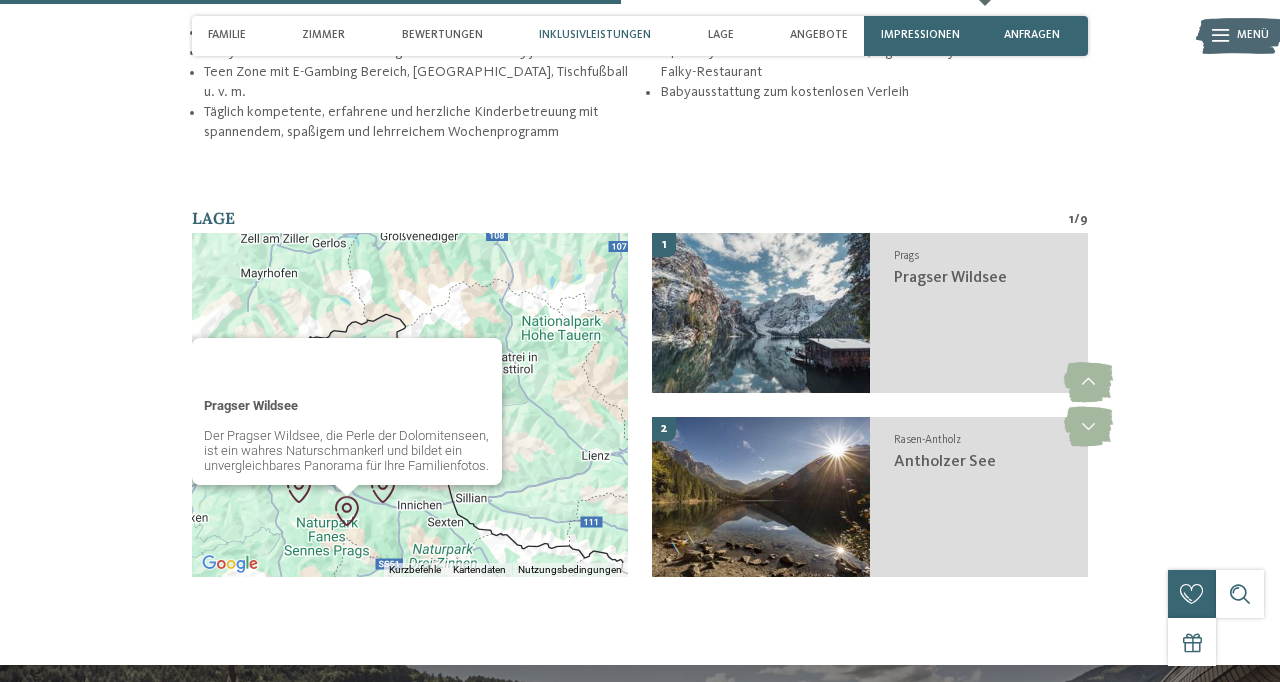 click on "Der Pragser Wildsee, die Perle der Dolomitenseen, ist ein wahres Naturschmankerl und bildet ein unvergleichbares Panorama für Ihre Familienfotos." at bounding box center [347, 450] 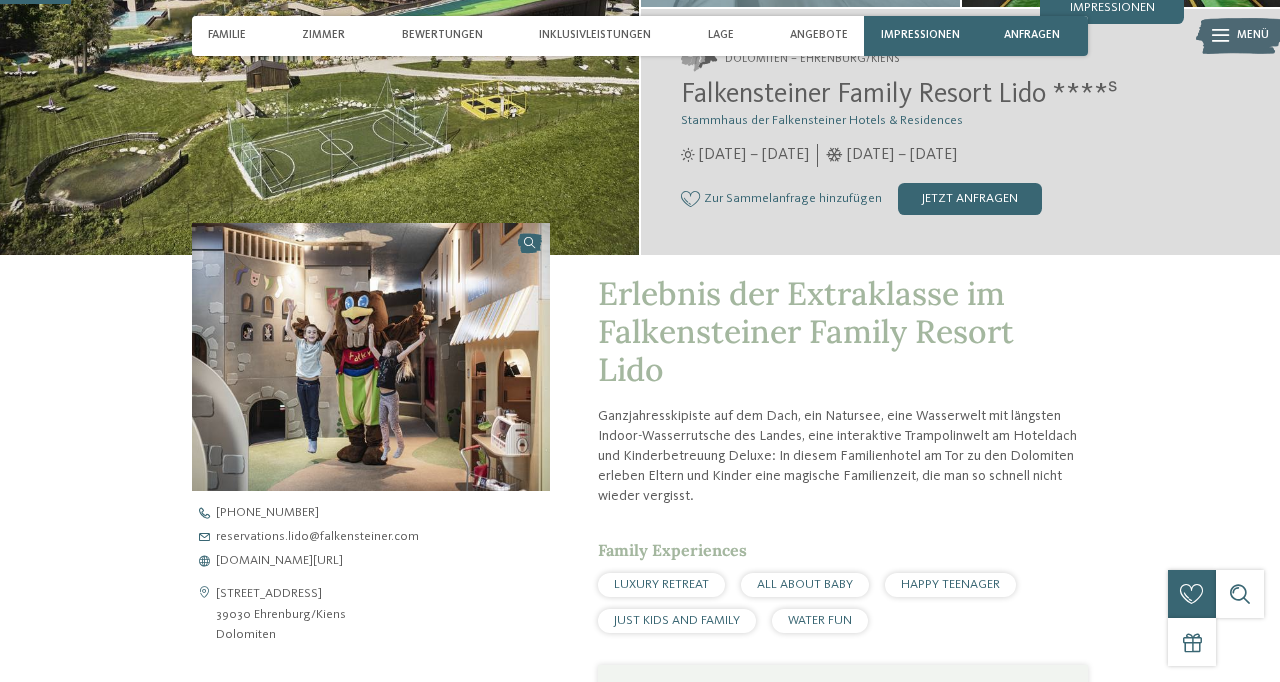 scroll, scrollTop: 0, scrollLeft: 0, axis: both 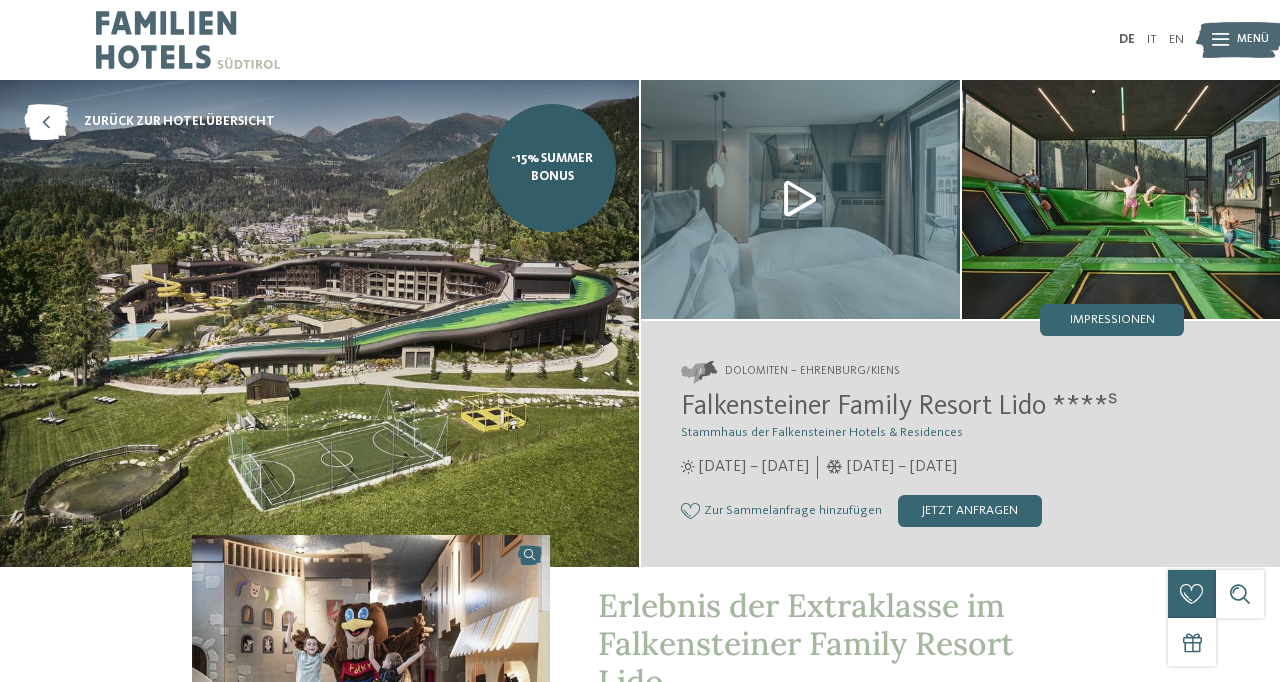 click at bounding box center (1121, 199) 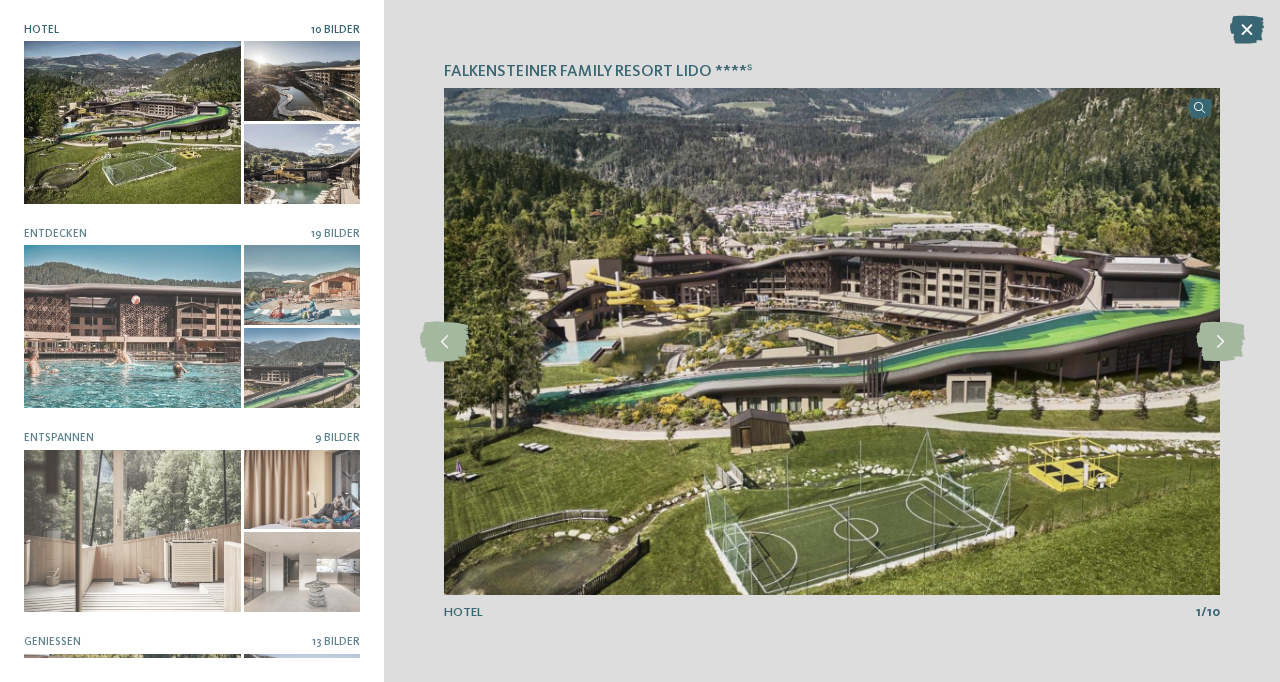 click at bounding box center [1220, 342] 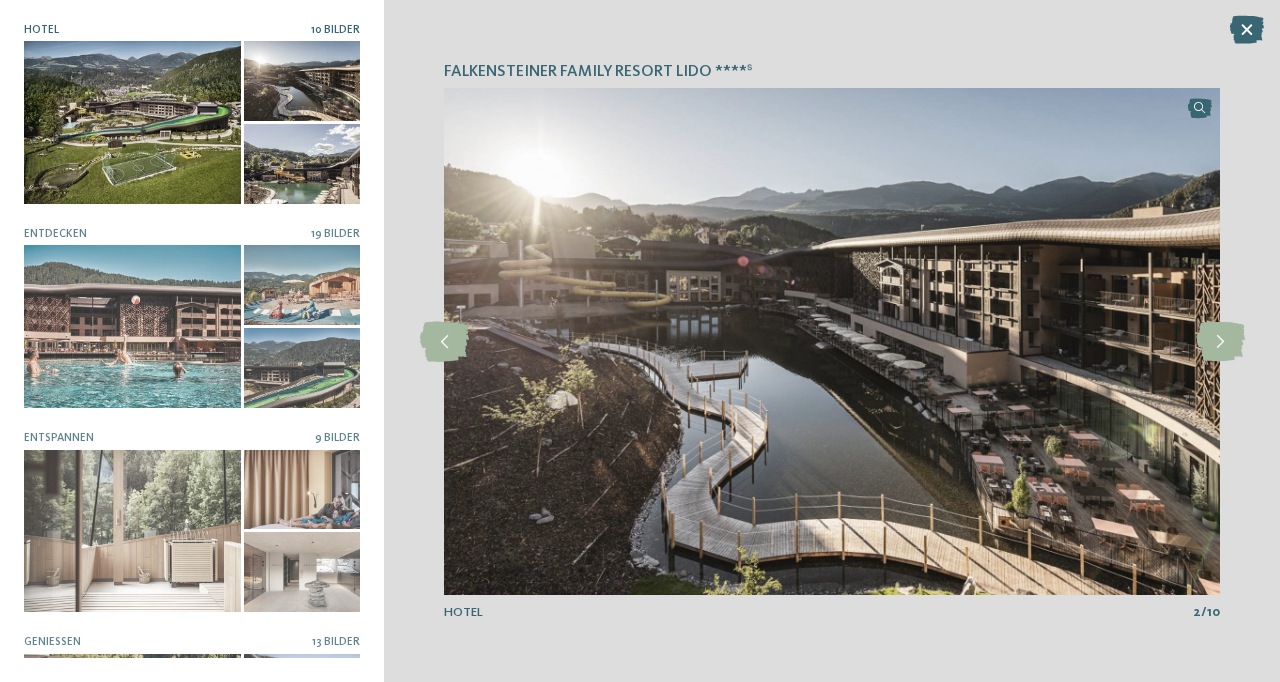 click at bounding box center [1220, 342] 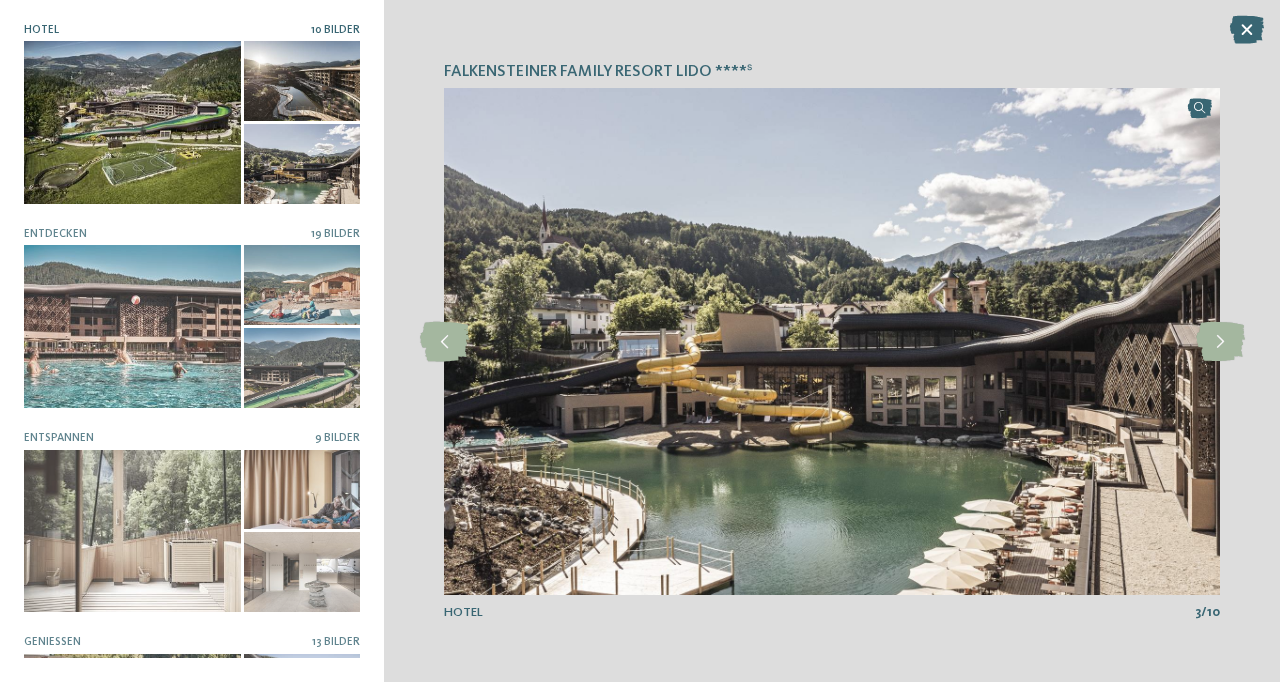 click at bounding box center [1220, 342] 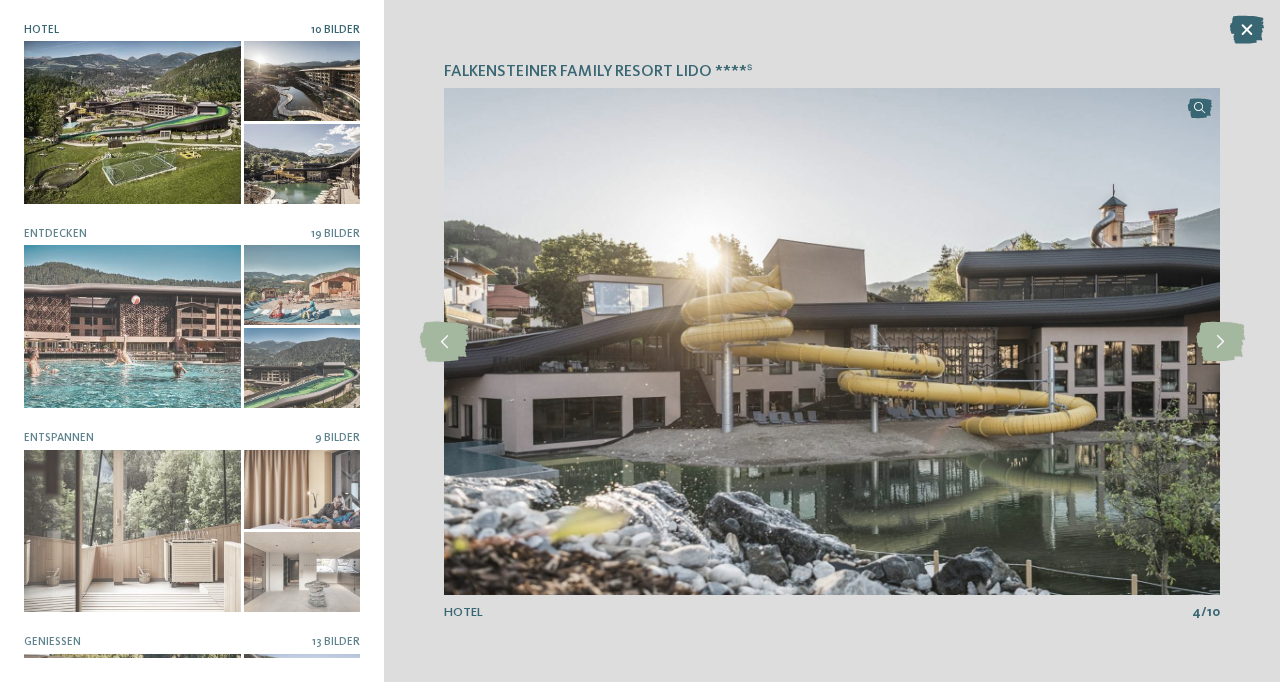 click at bounding box center (1220, 342) 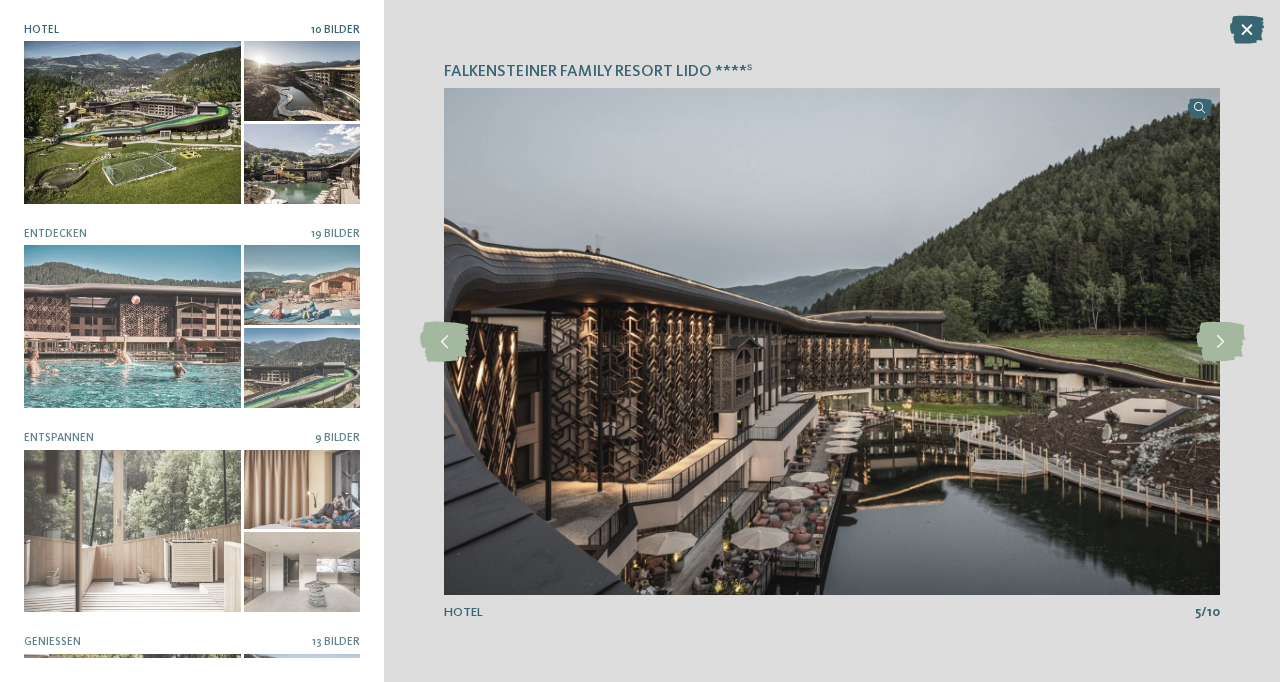 click at bounding box center (1220, 342) 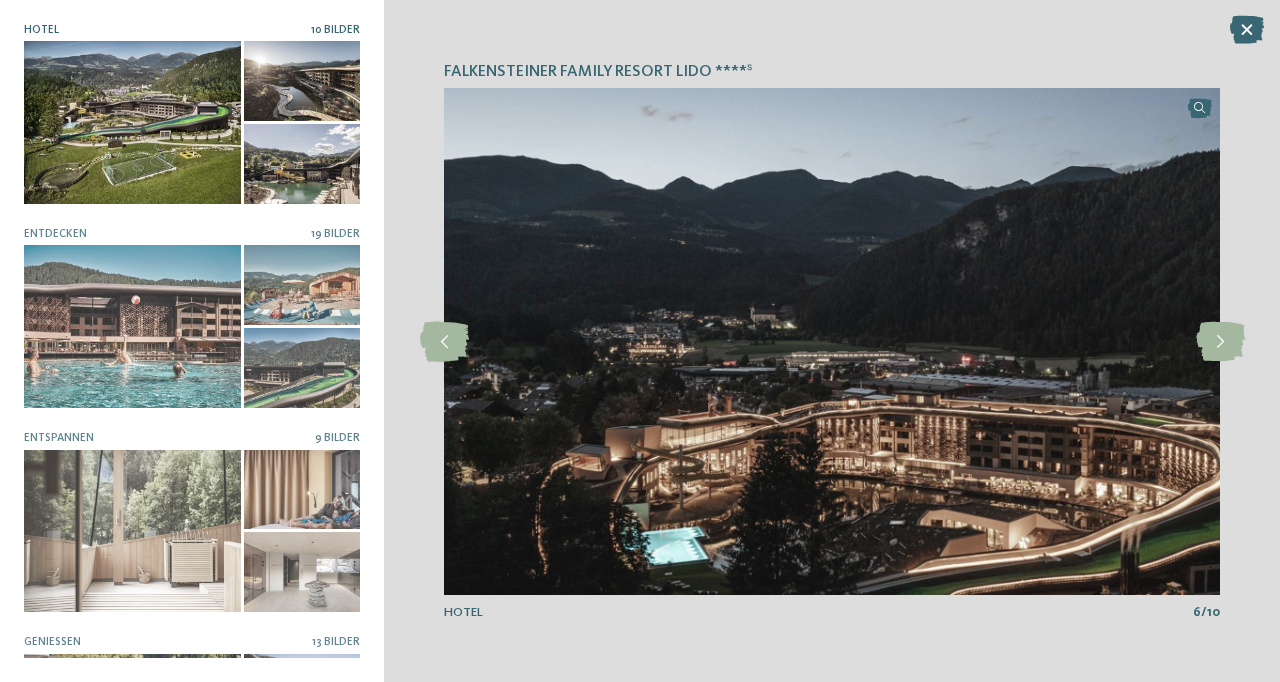 click at bounding box center [1220, 342] 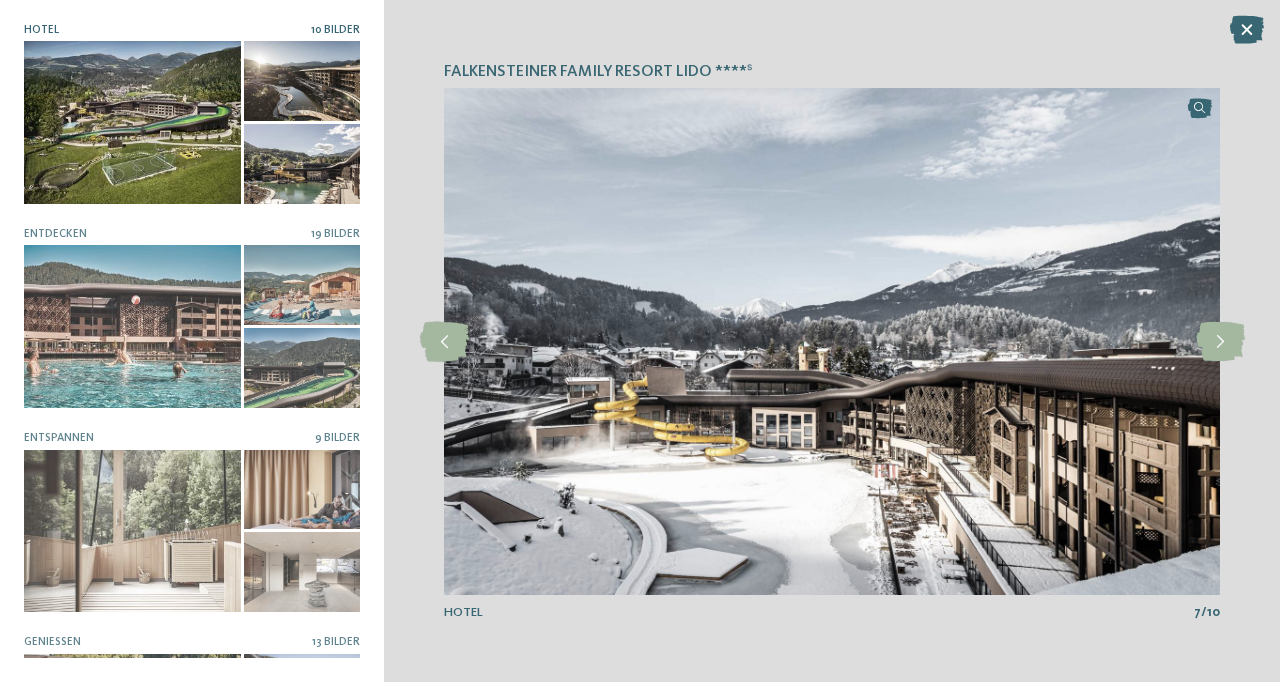 click at bounding box center (1220, 342) 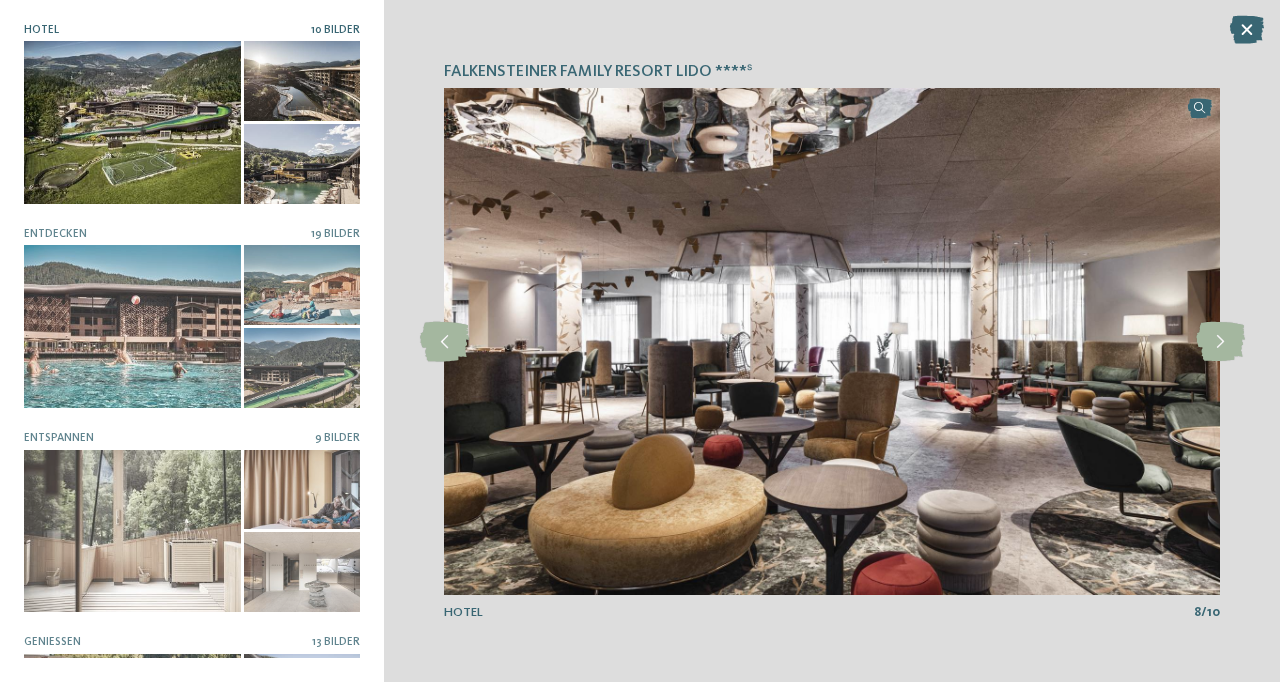 click at bounding box center [1220, 342] 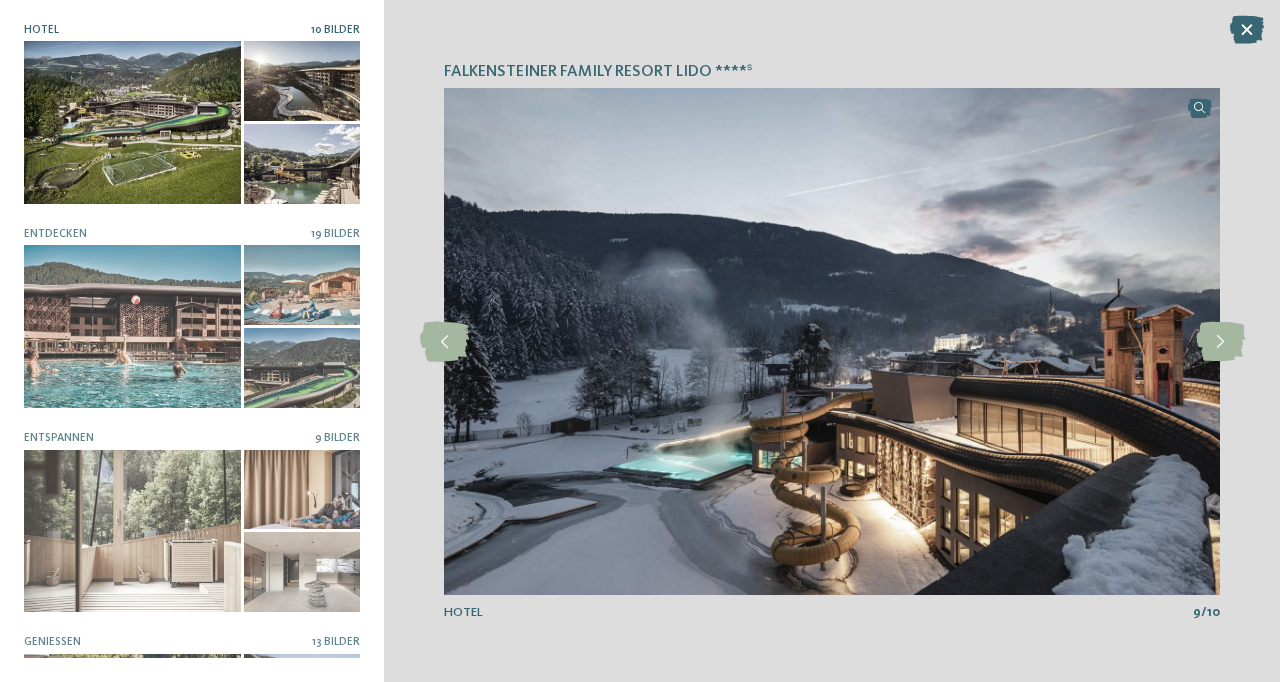 click at bounding box center (1220, 342) 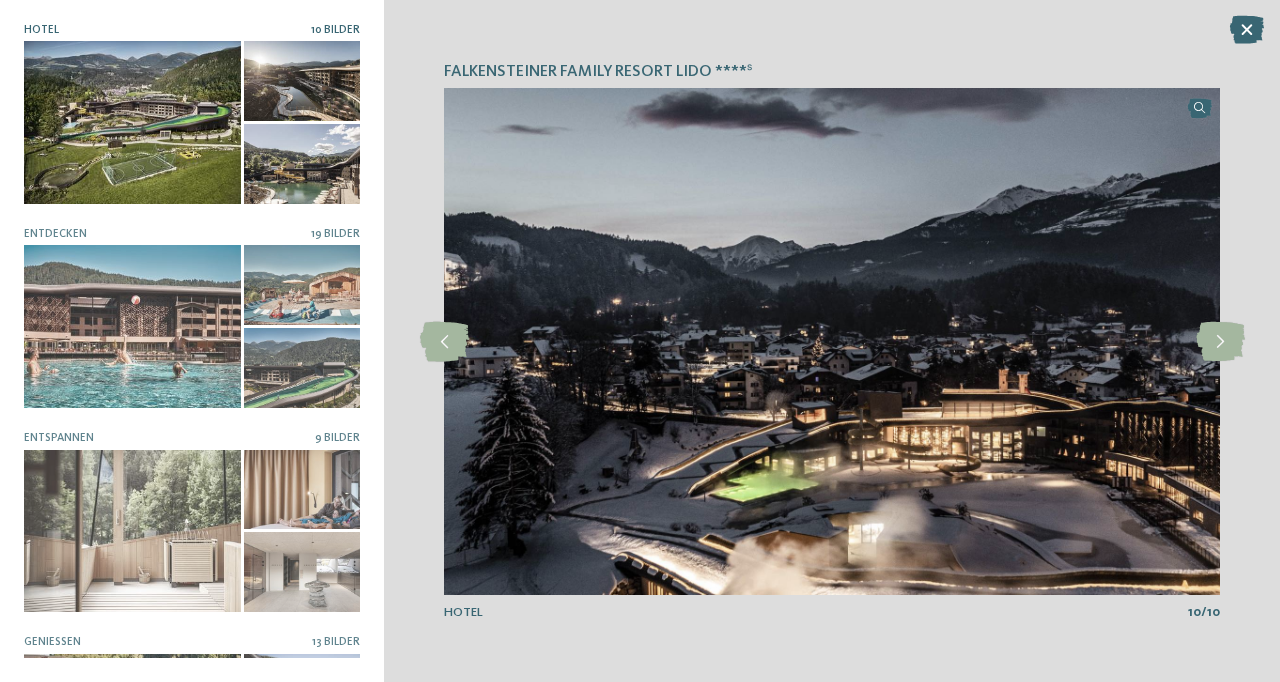 click at bounding box center [1220, 342] 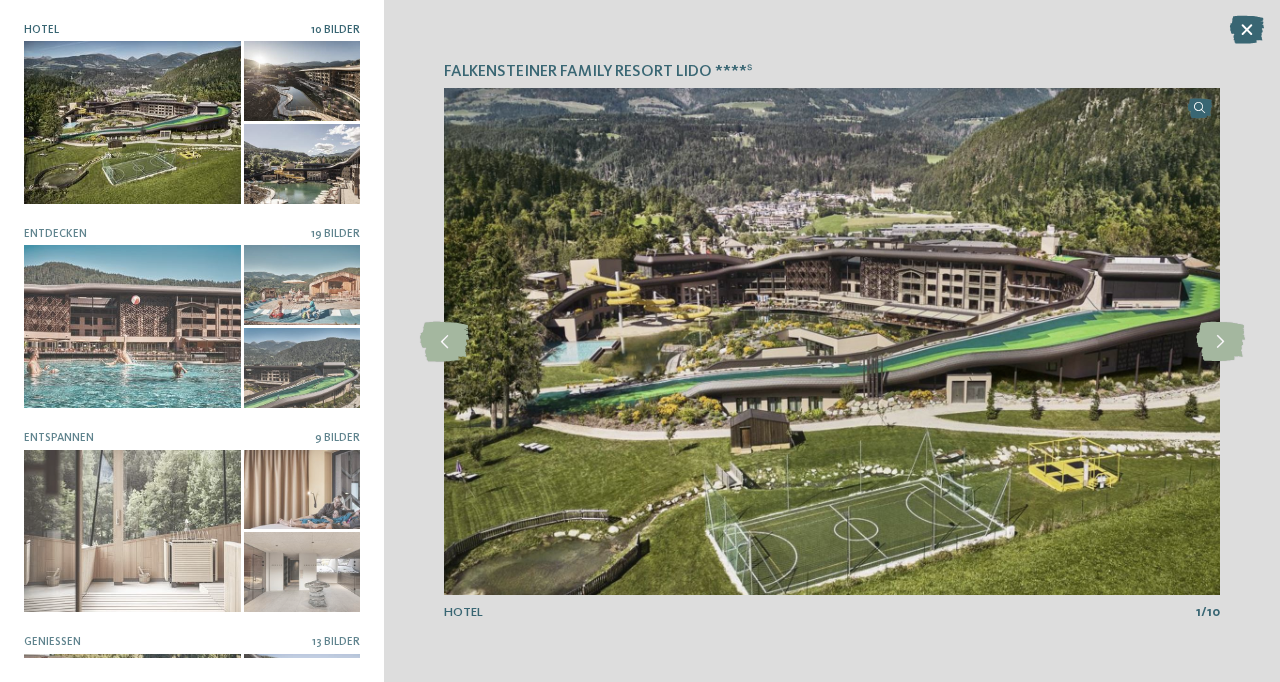 click at bounding box center (1220, 342) 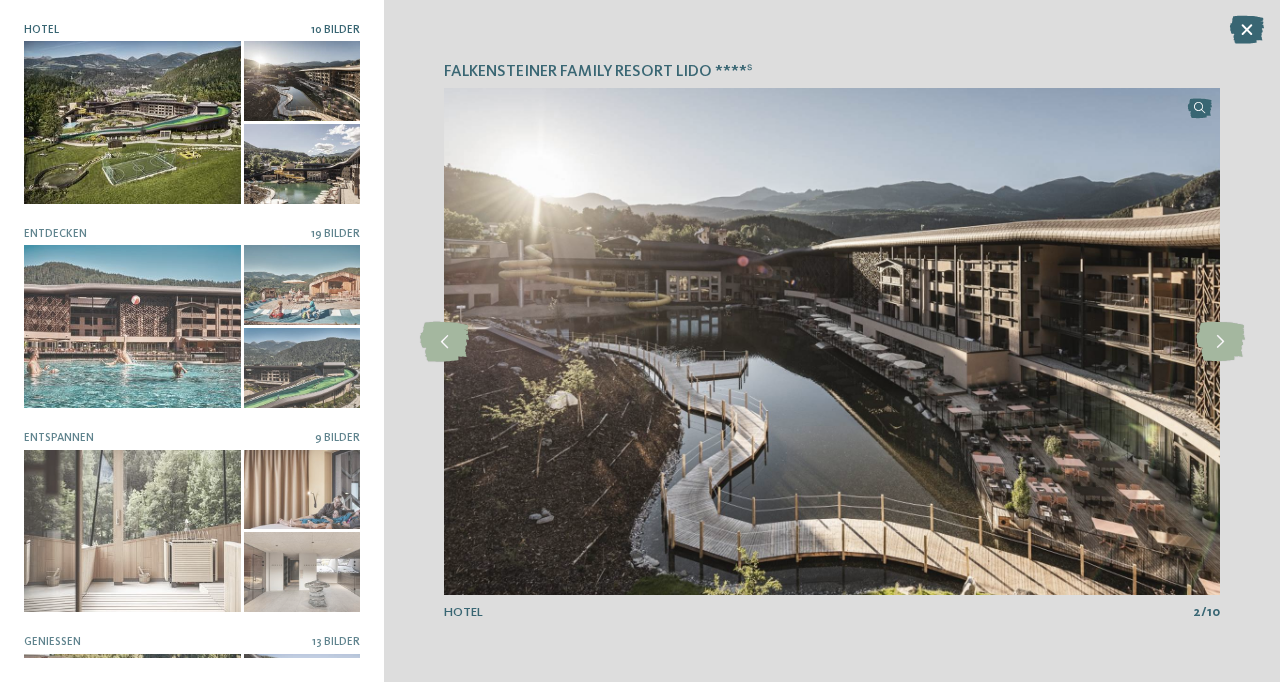 click at bounding box center (1220, 342) 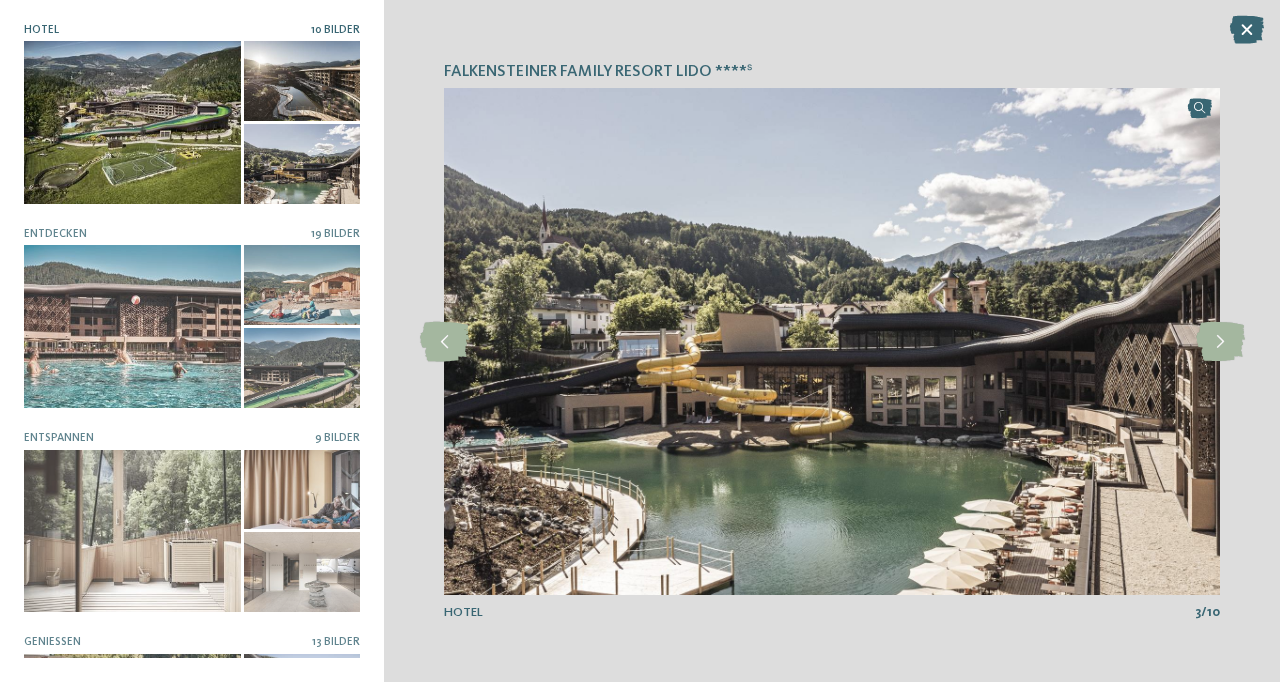 click at bounding box center [1220, 342] 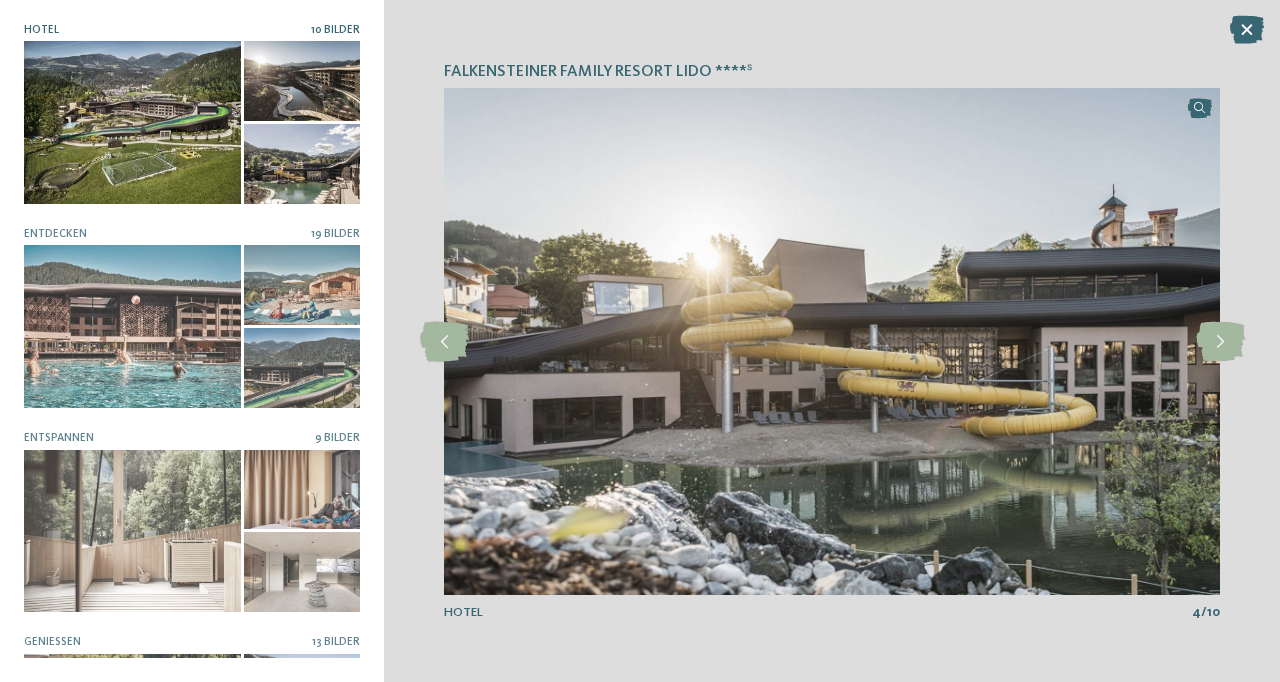 click at bounding box center [1220, 342] 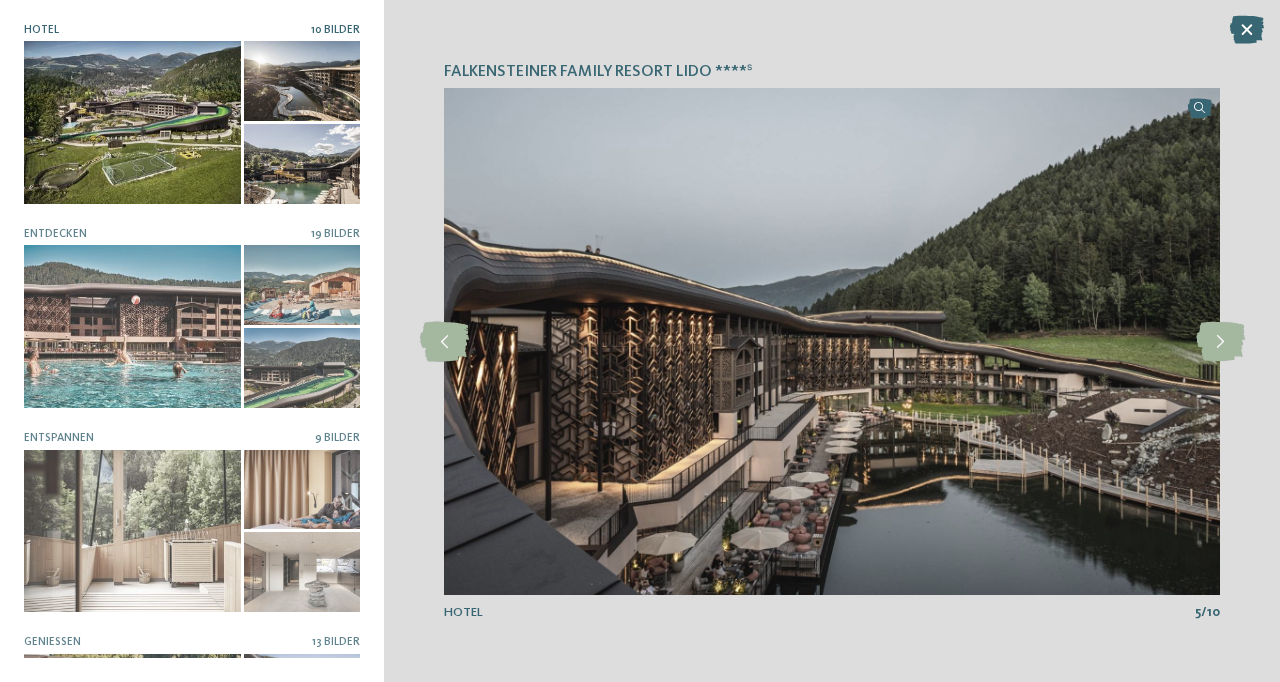 click at bounding box center [1220, 342] 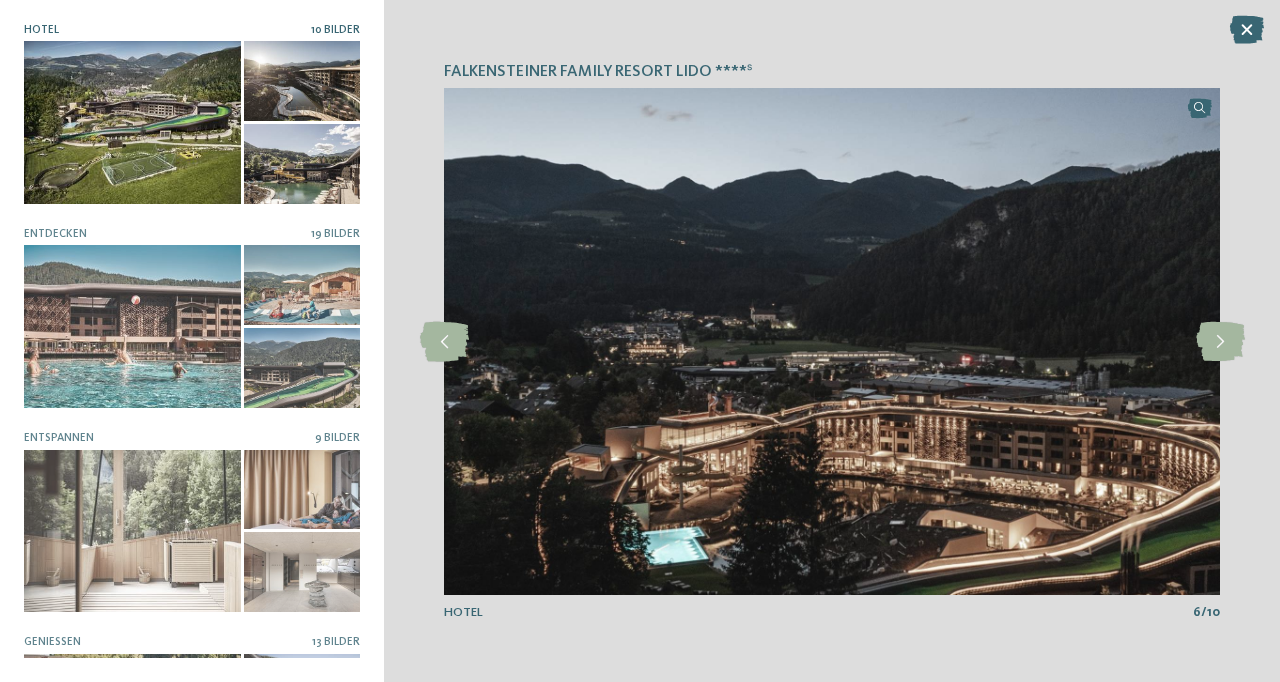 click at bounding box center (132, 326) 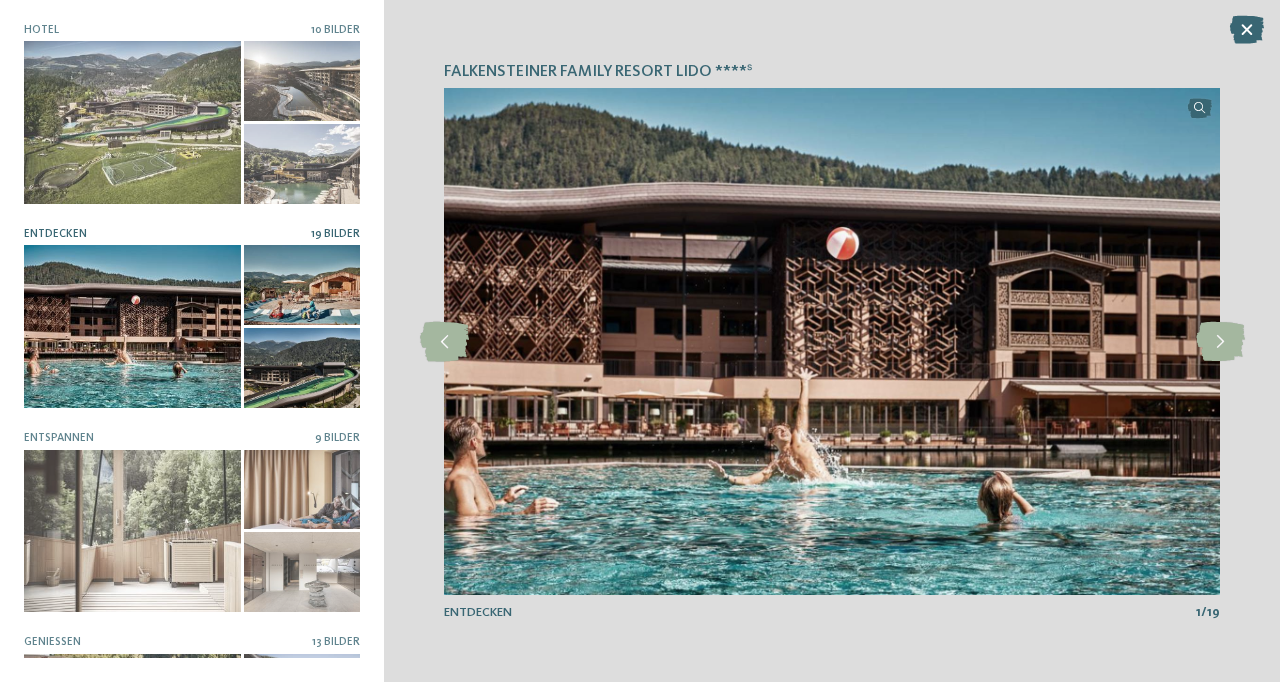 click at bounding box center (1220, 342) 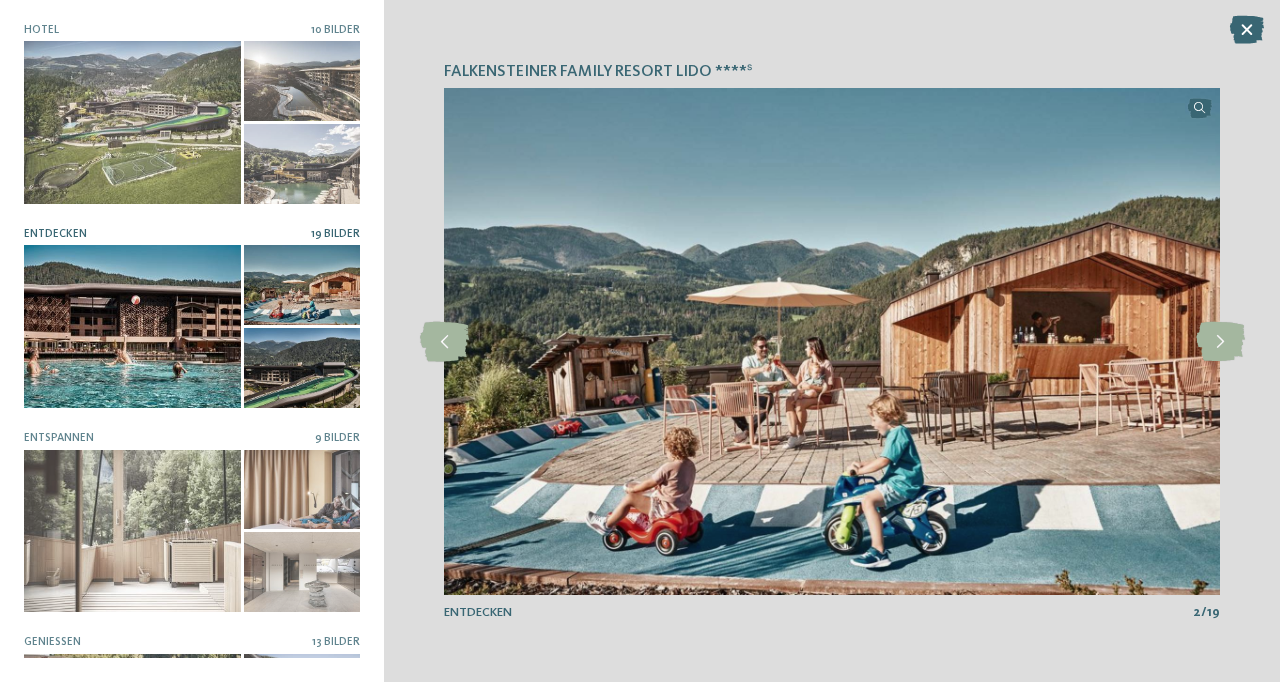click at bounding box center [1220, 342] 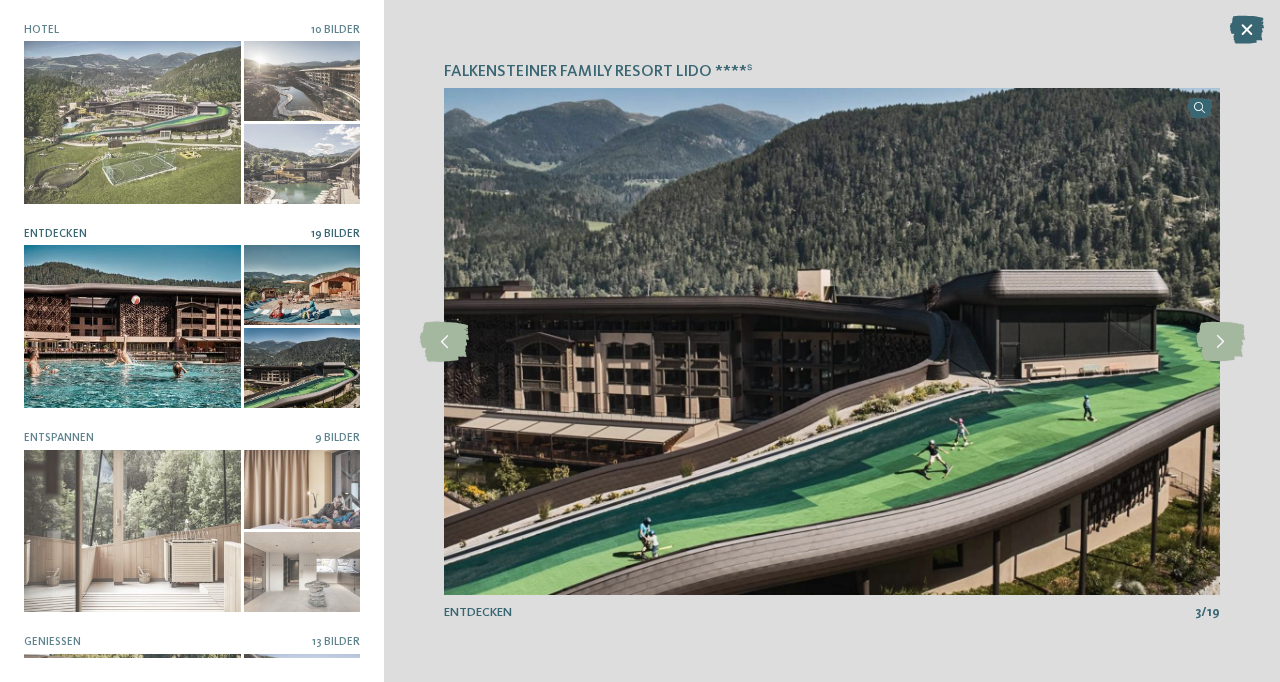 click at bounding box center [1220, 342] 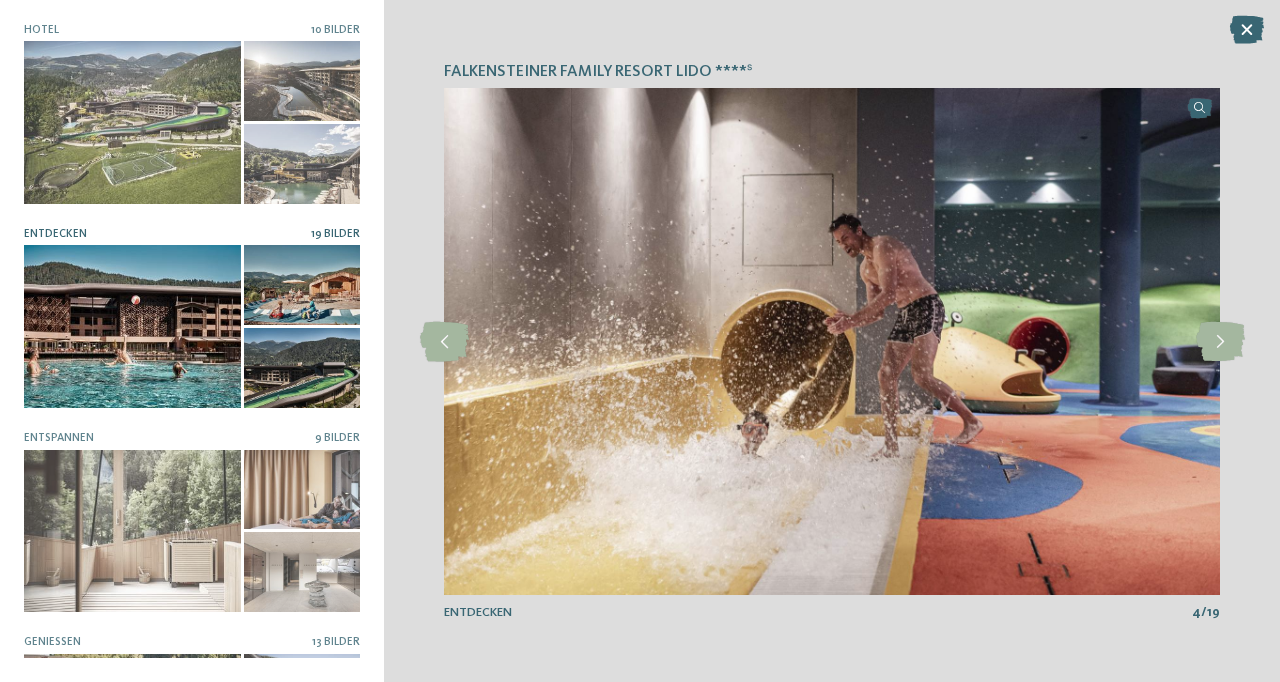 click at bounding box center [1220, 342] 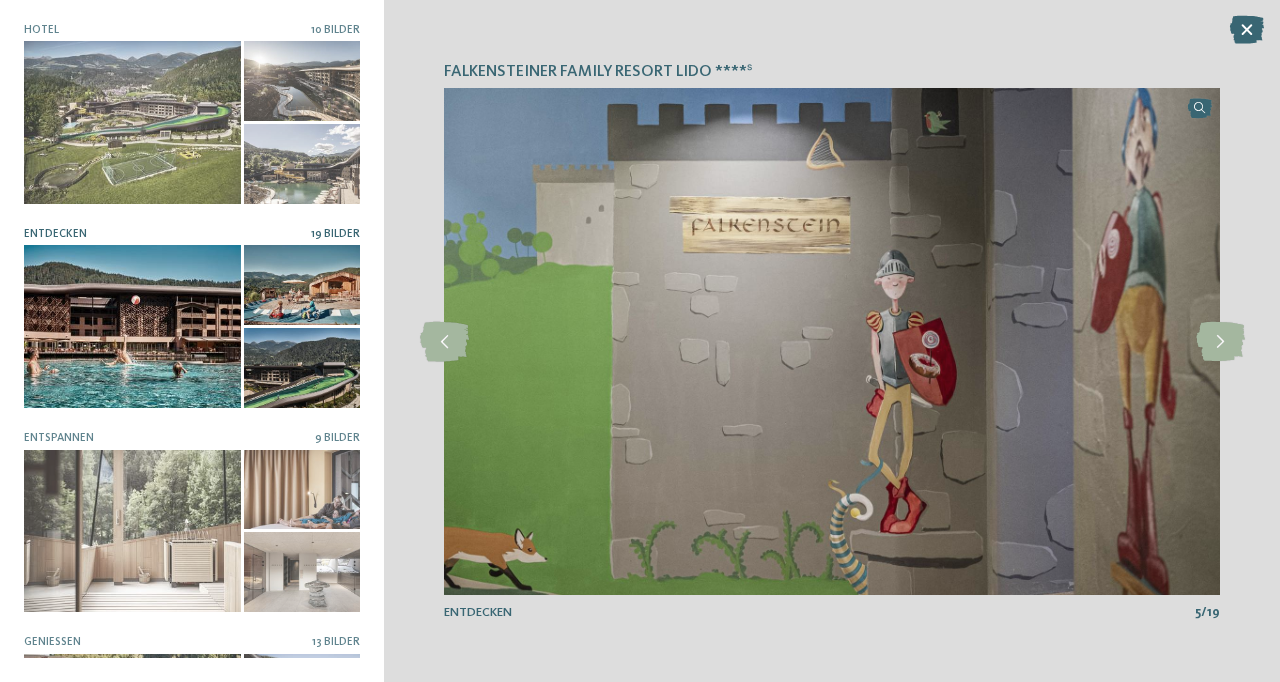 click at bounding box center (1220, 342) 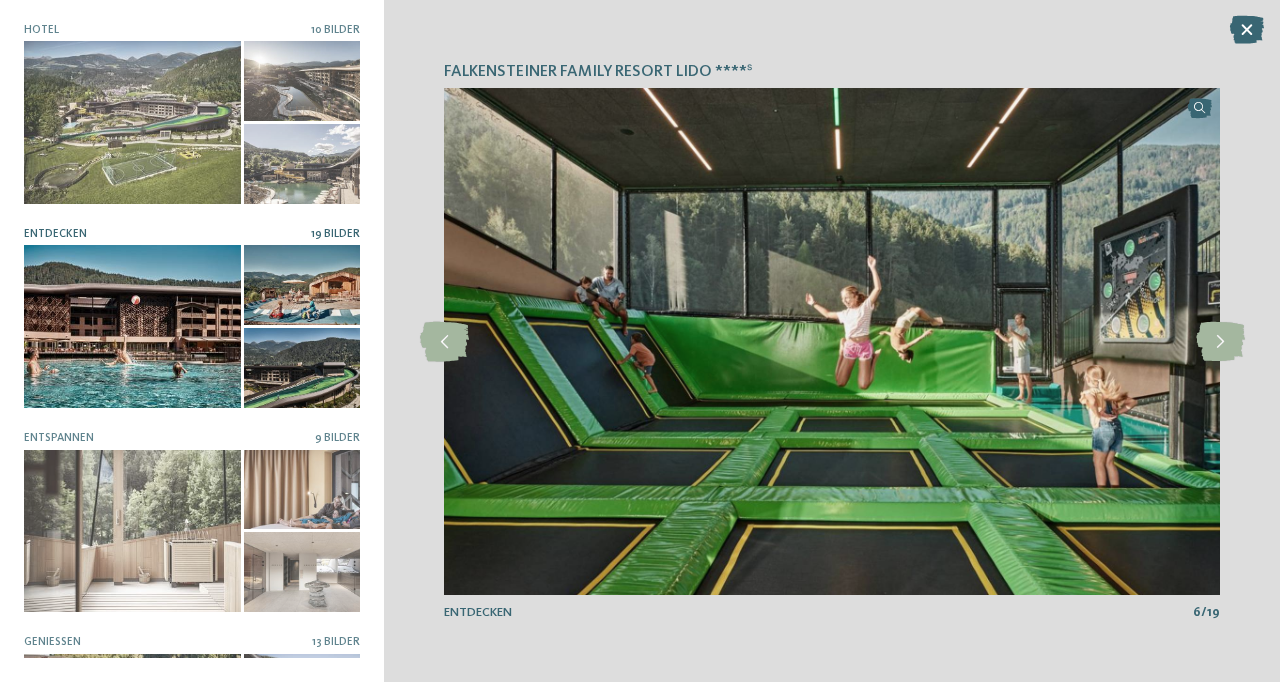 click at bounding box center [1220, 342] 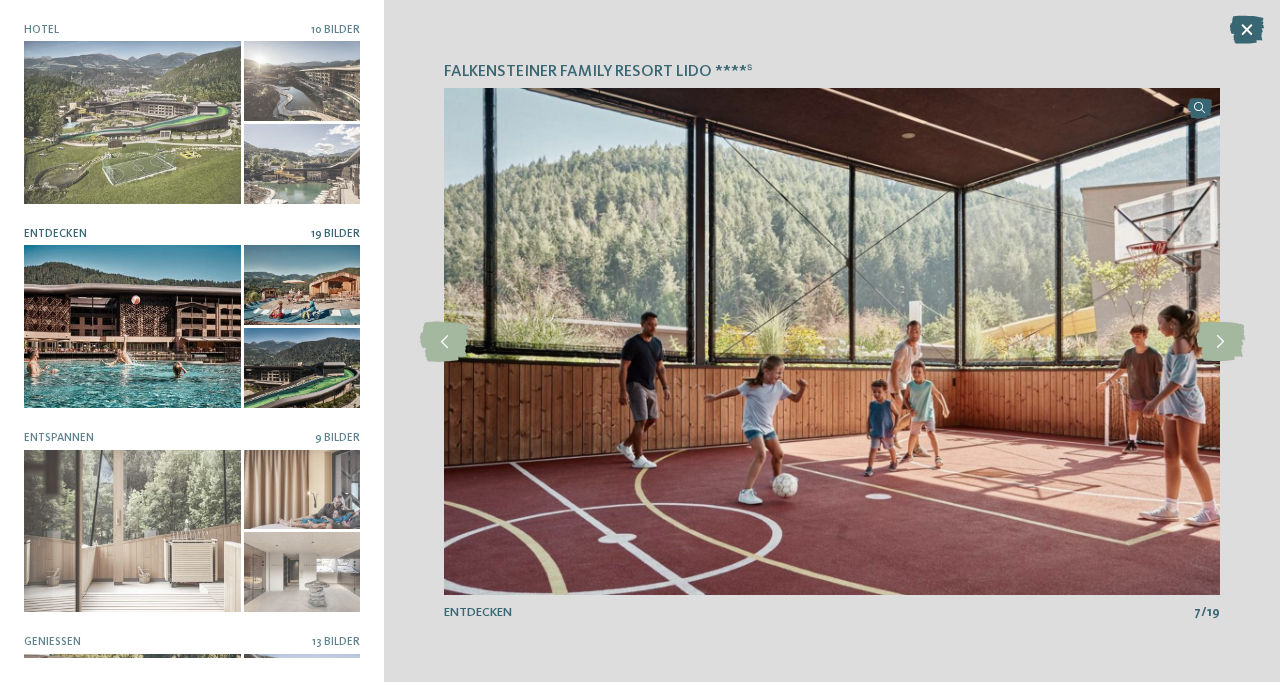 click at bounding box center (1220, 342) 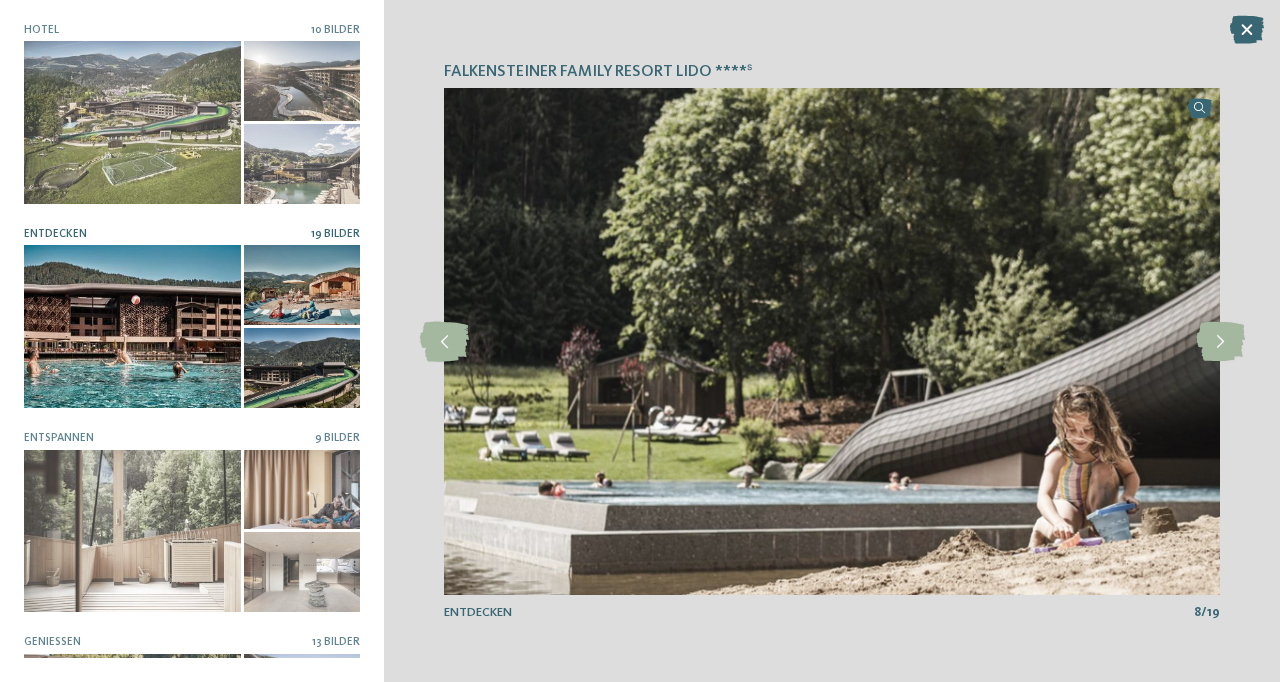click at bounding box center [1220, 342] 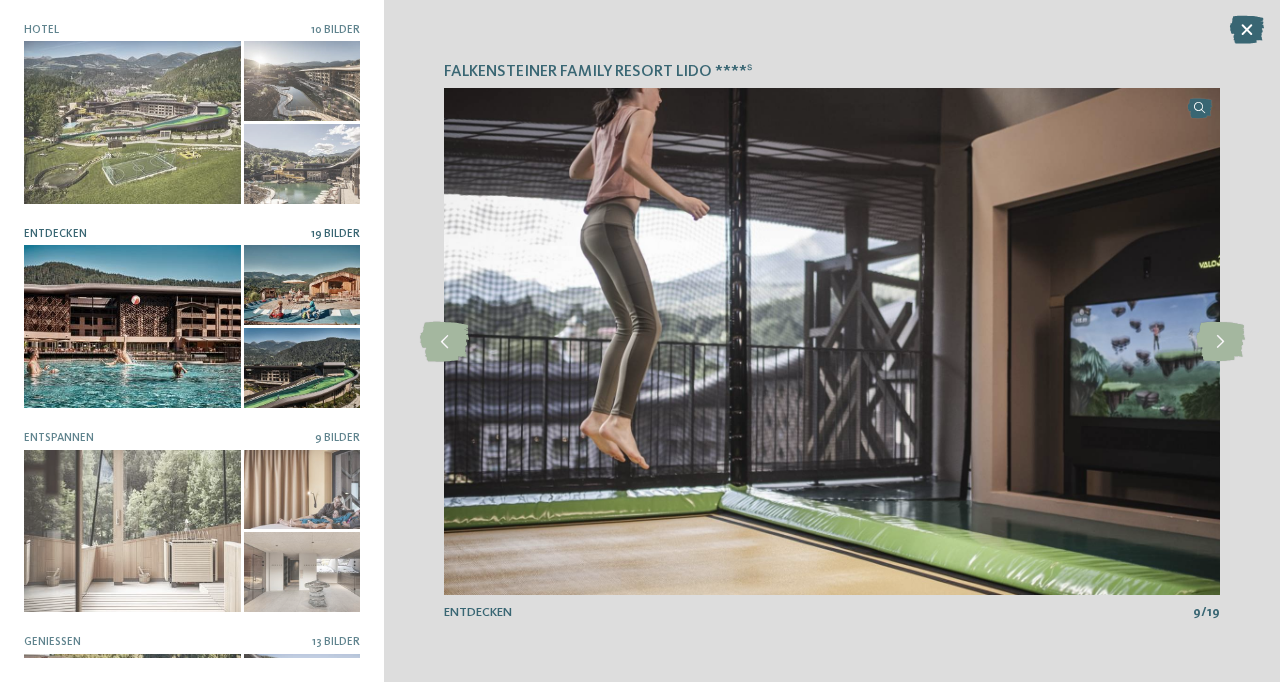 click at bounding box center [1220, 342] 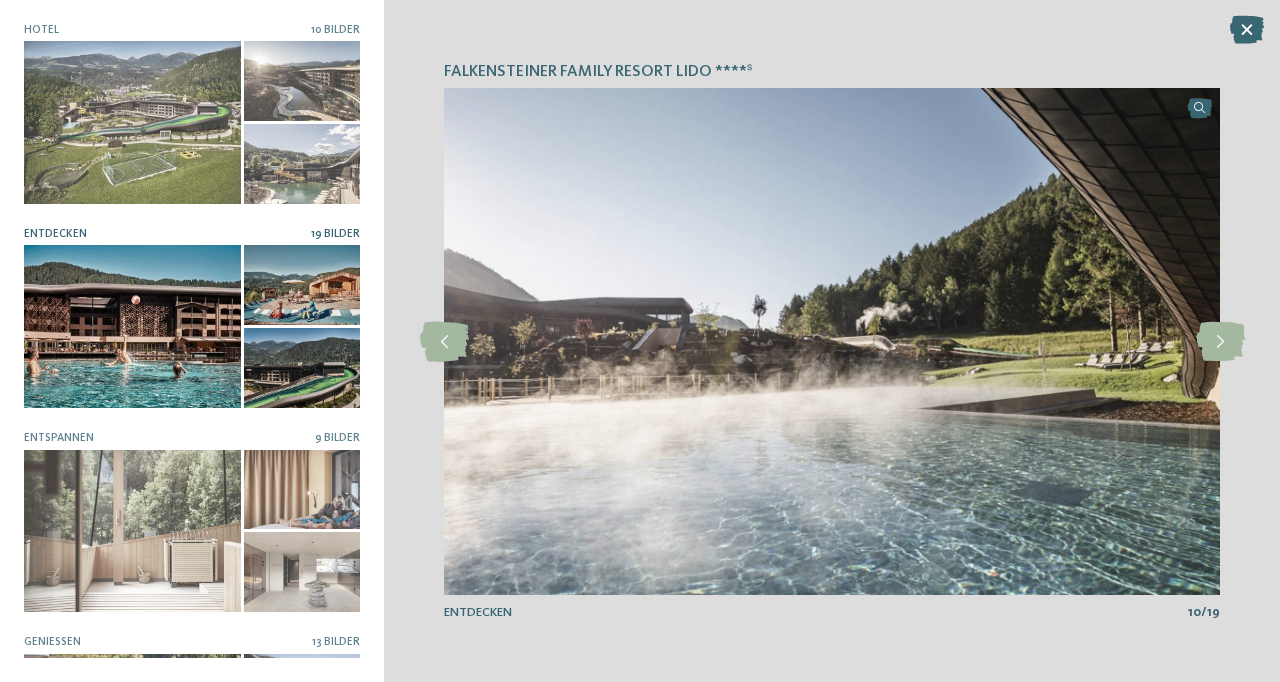 click at bounding box center (1220, 342) 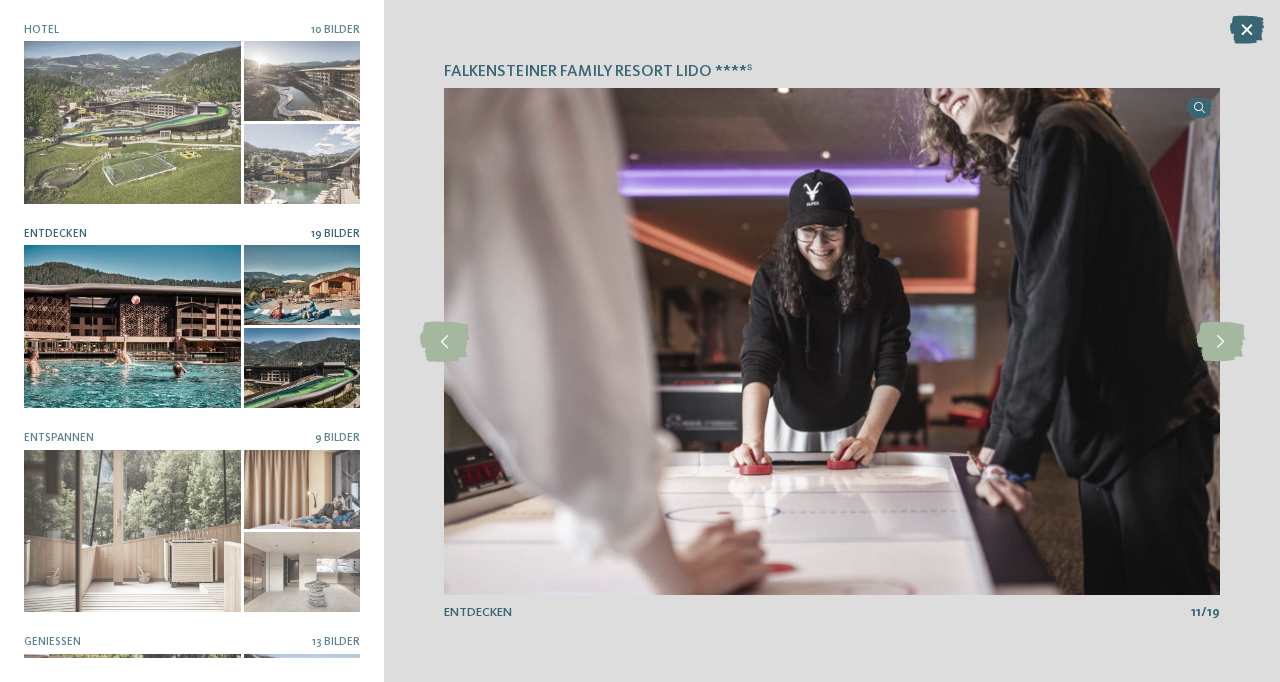click at bounding box center [1220, 342] 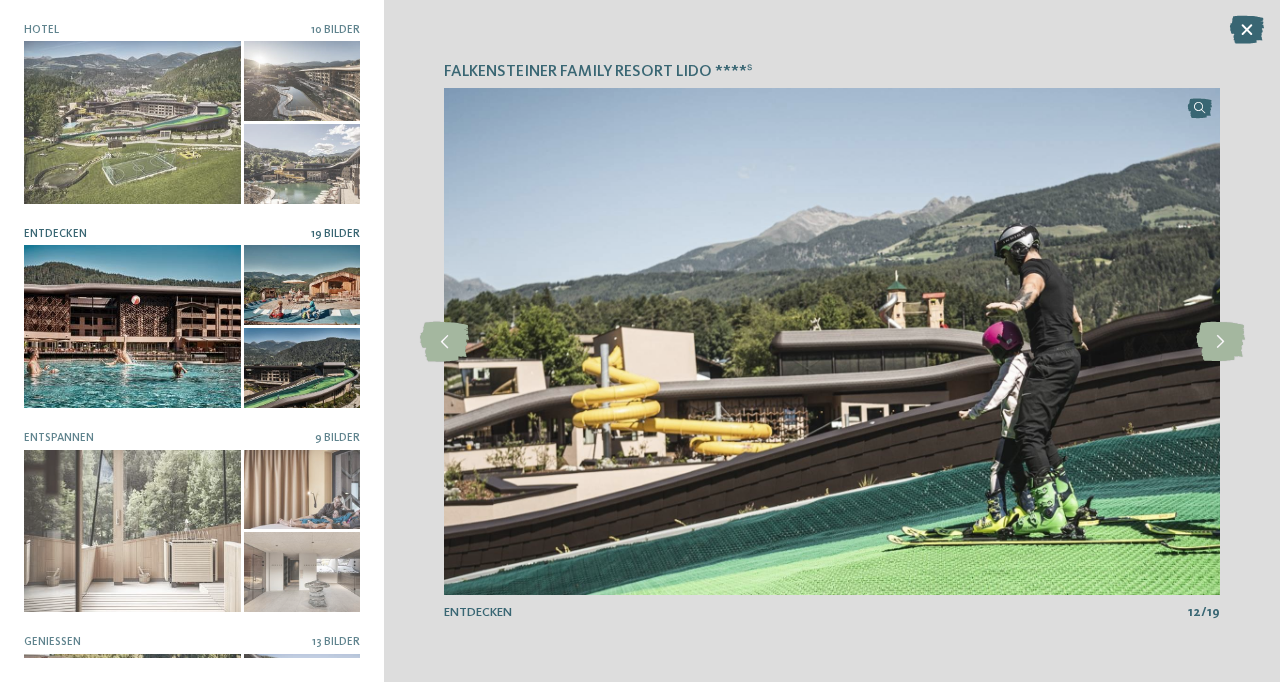 click at bounding box center [1220, 342] 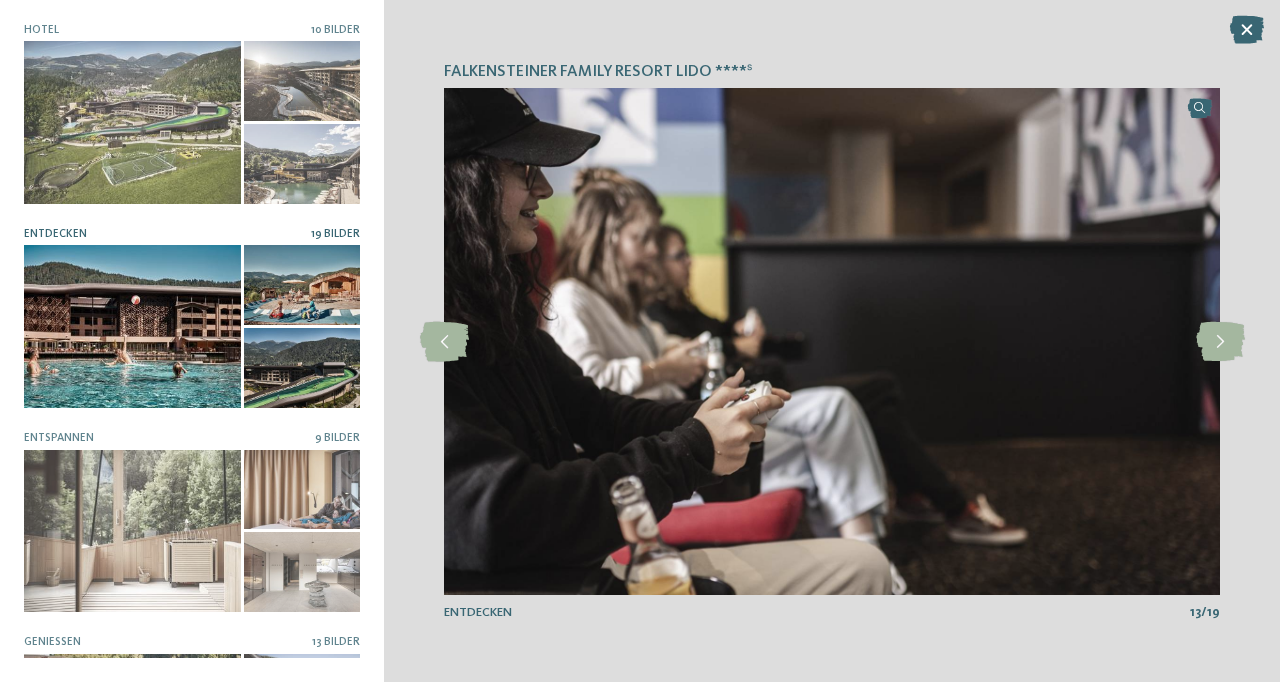 click at bounding box center [1220, 342] 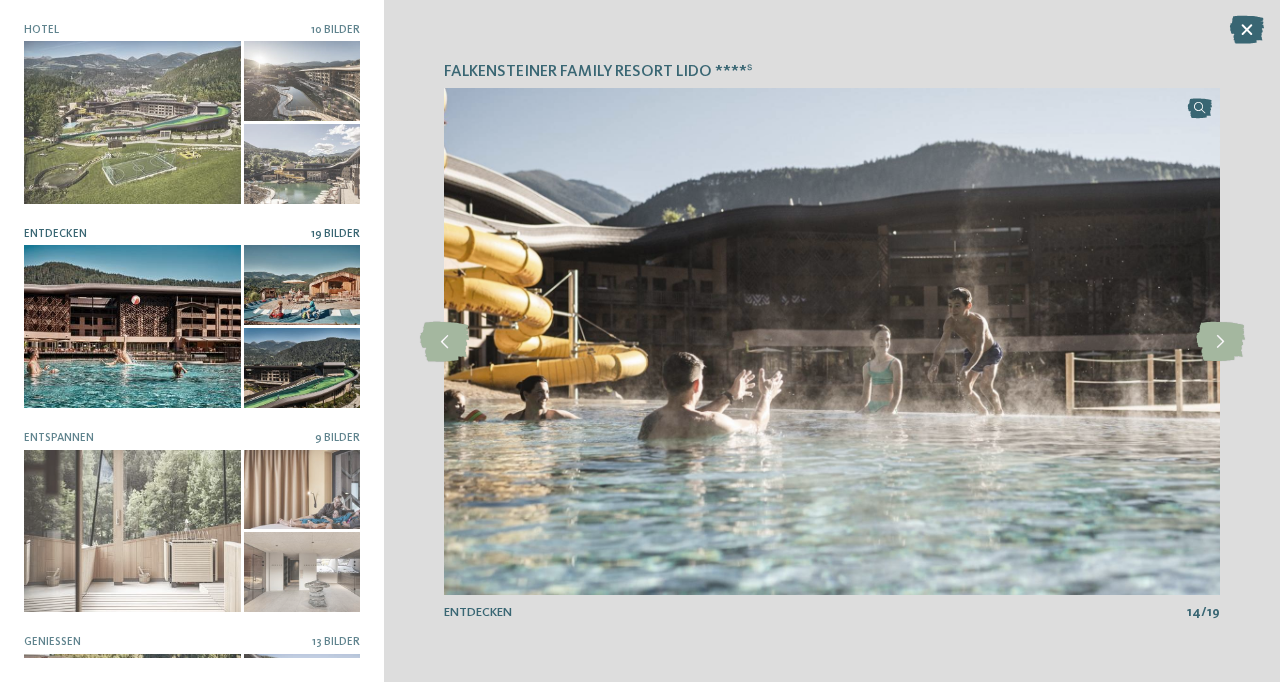 click at bounding box center [1220, 342] 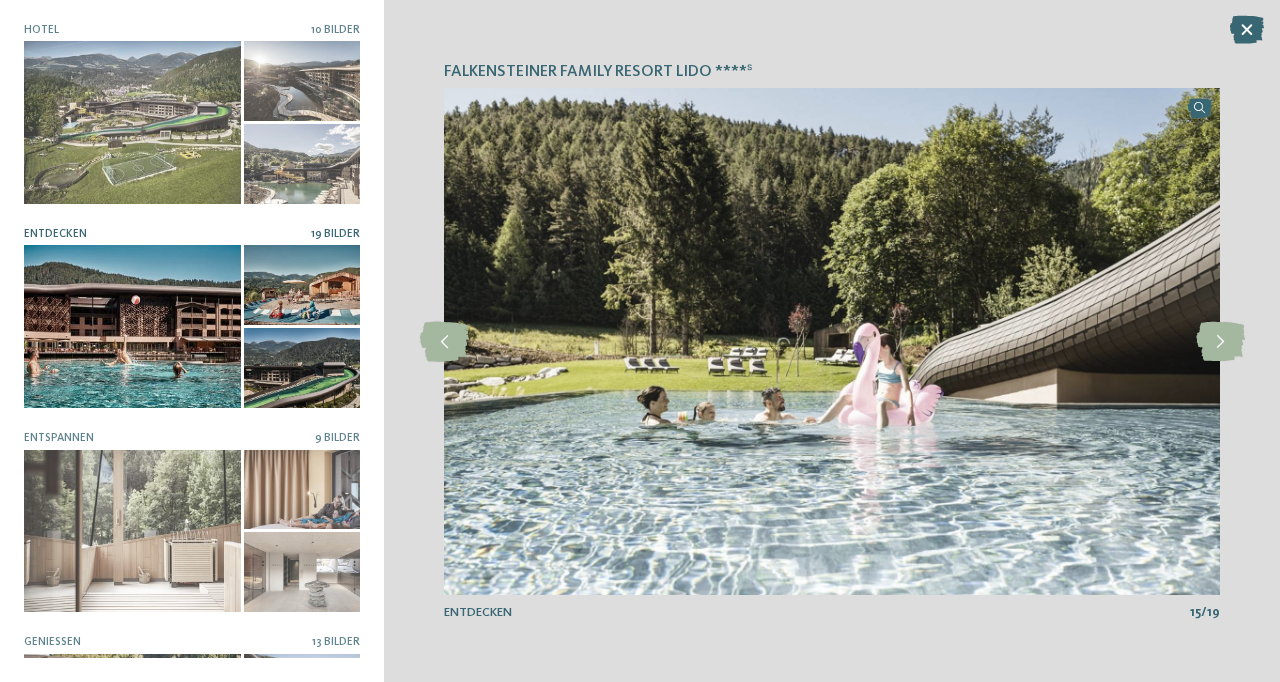 click at bounding box center (1220, 342) 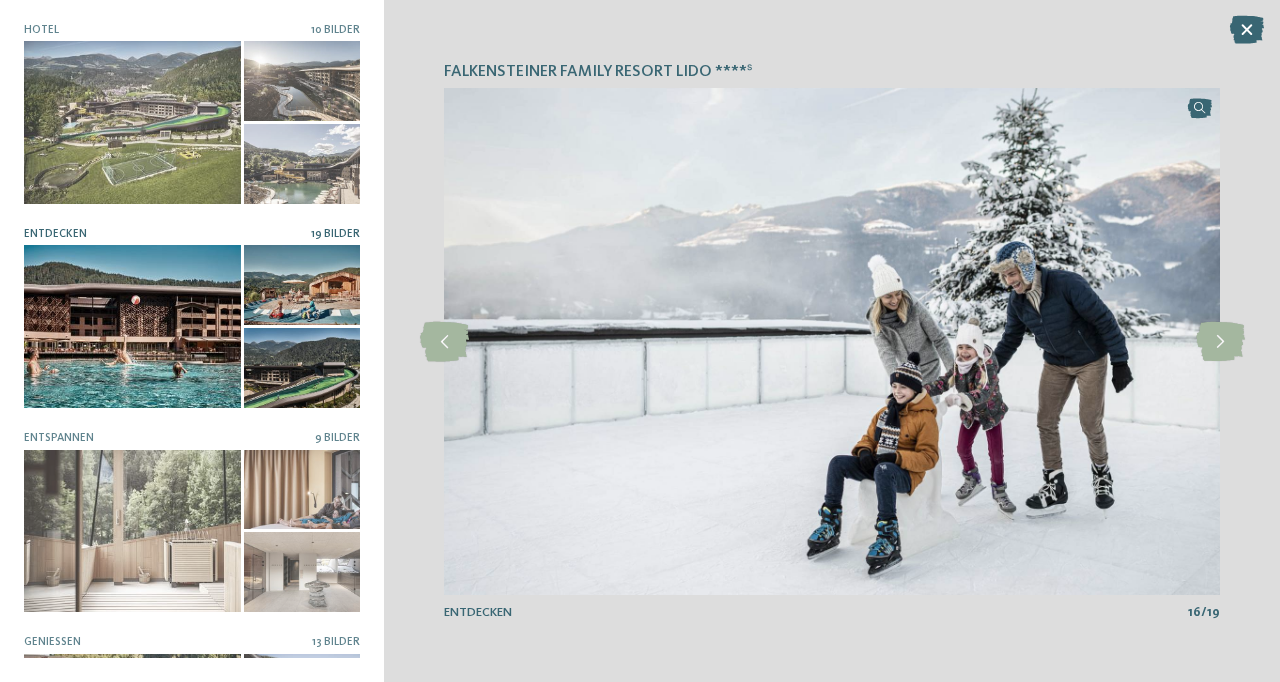 click at bounding box center [1220, 342] 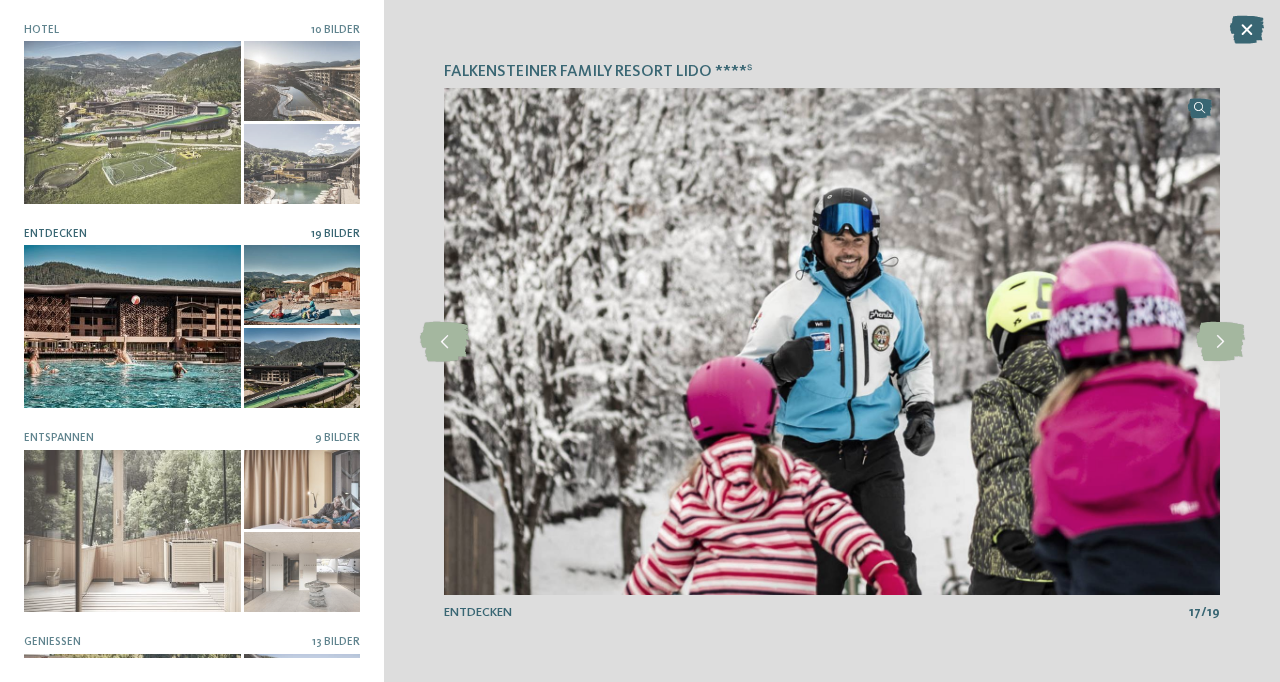 click at bounding box center (1220, 342) 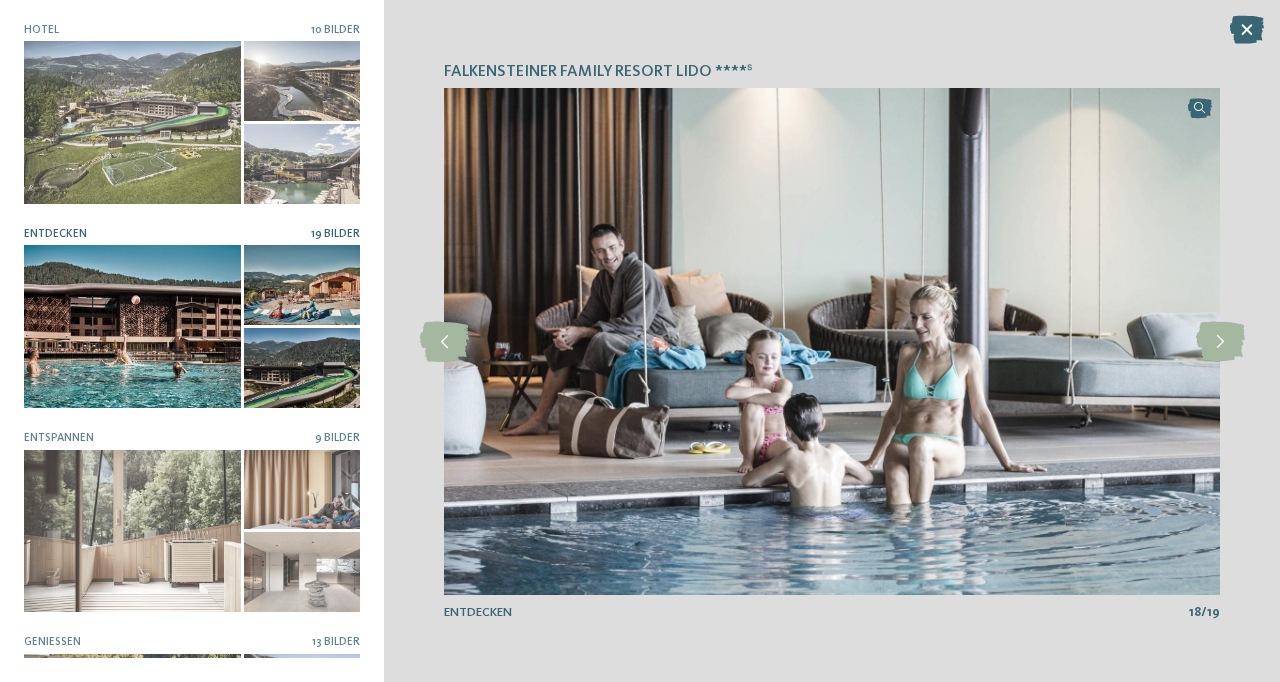 click at bounding box center [1220, 342] 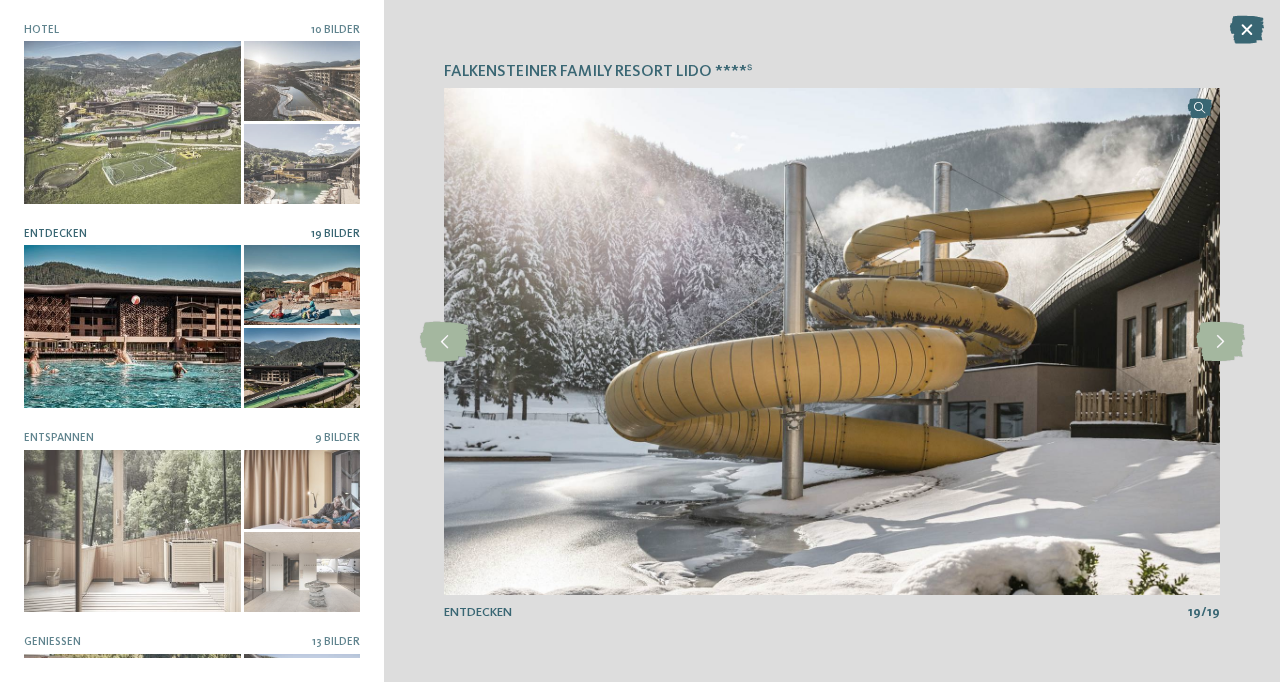 click at bounding box center (132, 531) 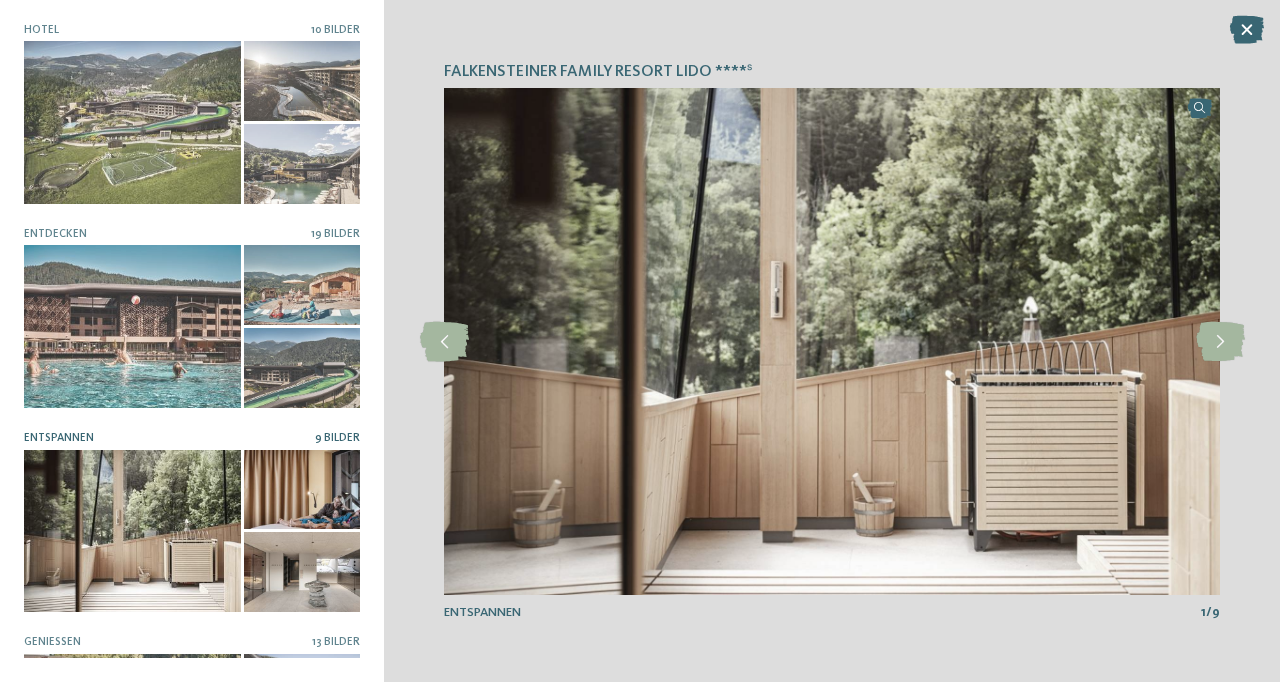 click at bounding box center [1220, 342] 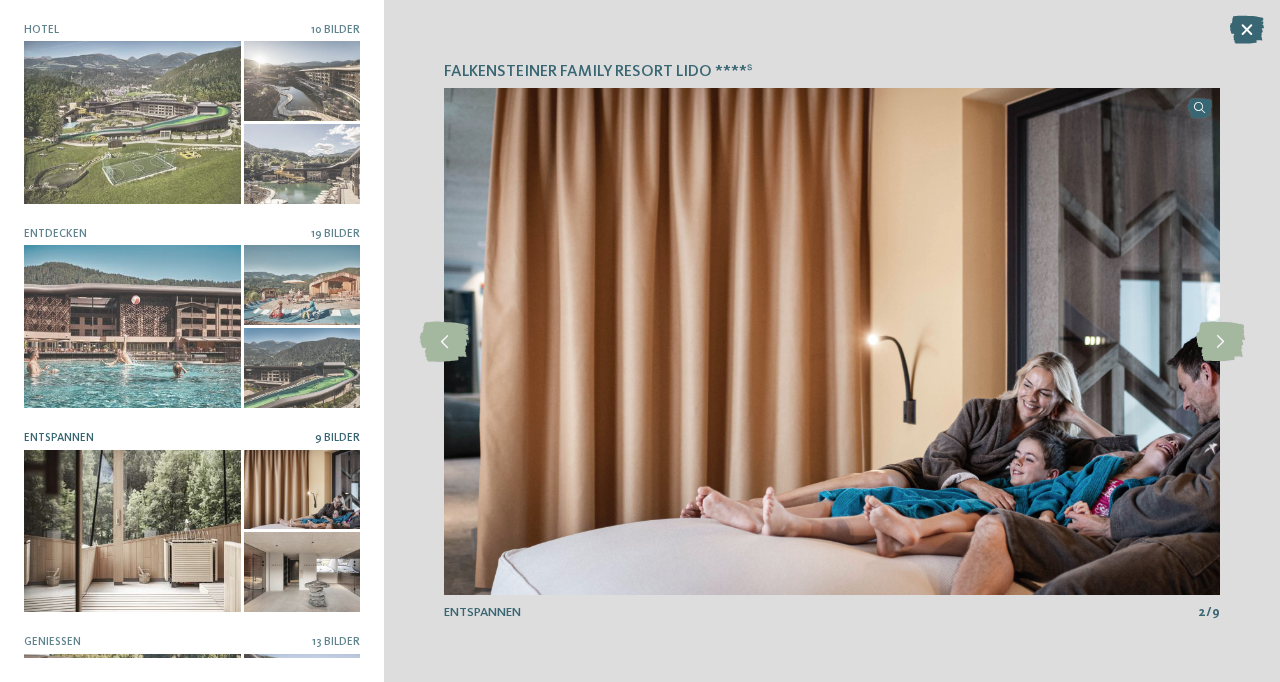 click at bounding box center [1220, 342] 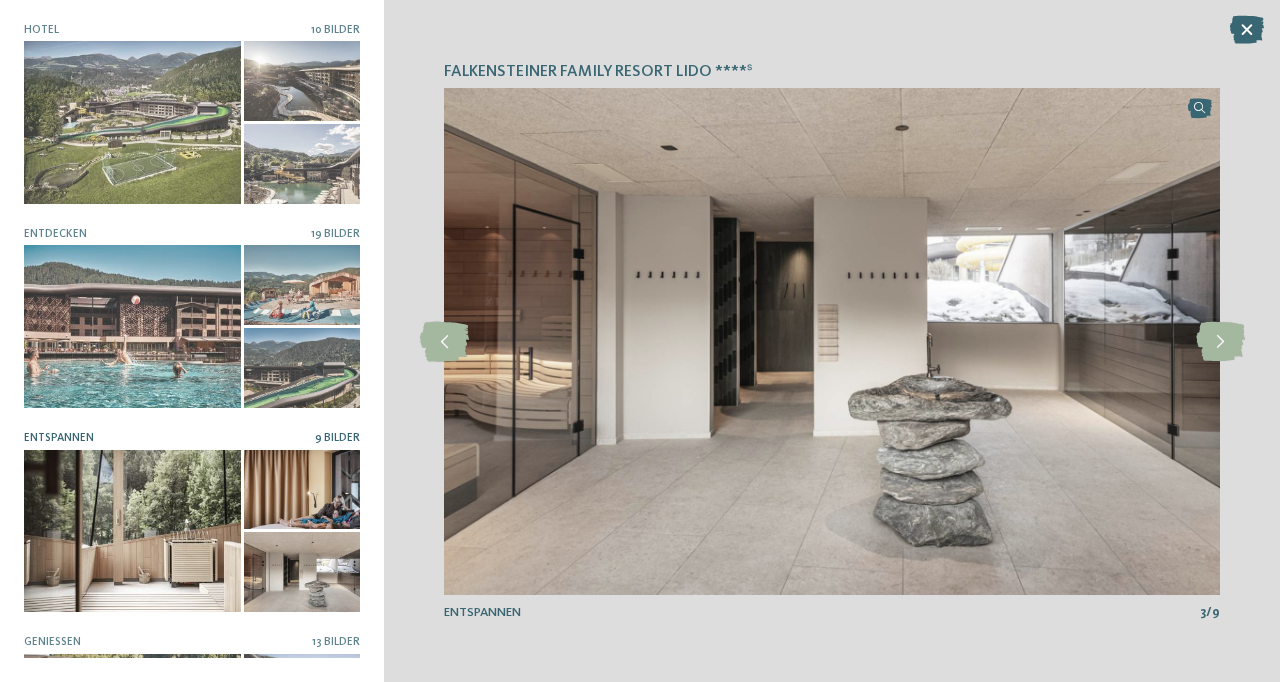 click at bounding box center [1220, 342] 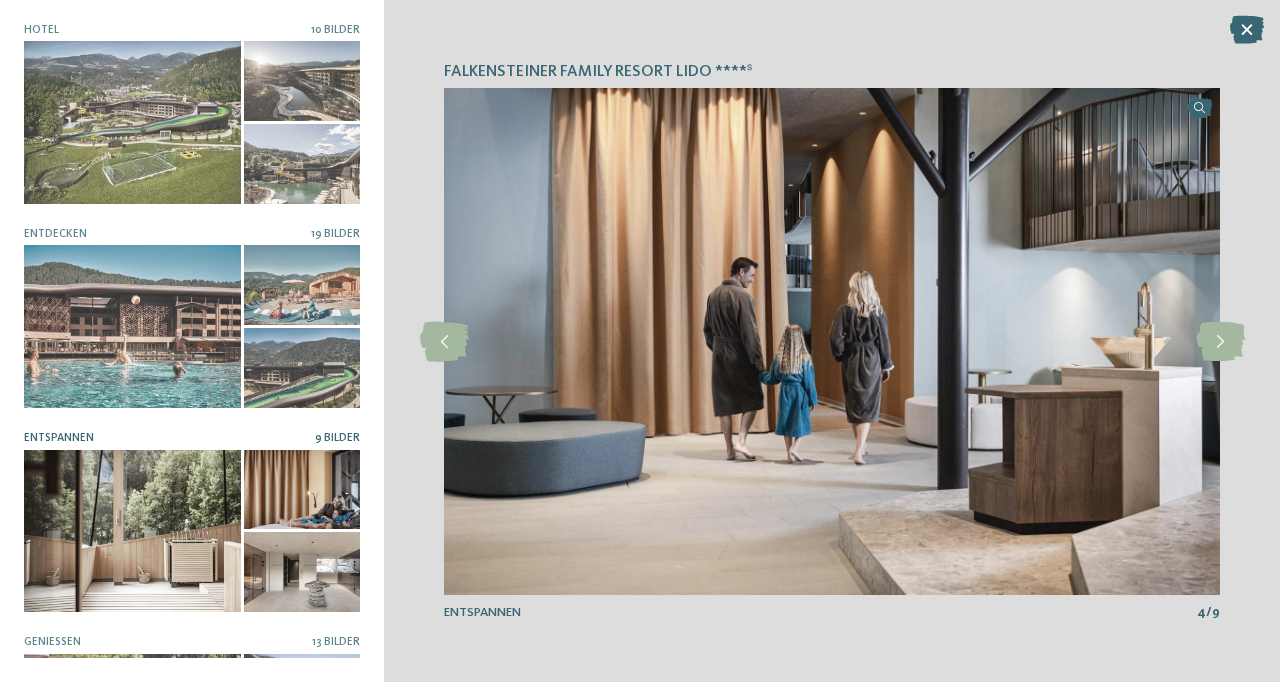 click at bounding box center (1220, 342) 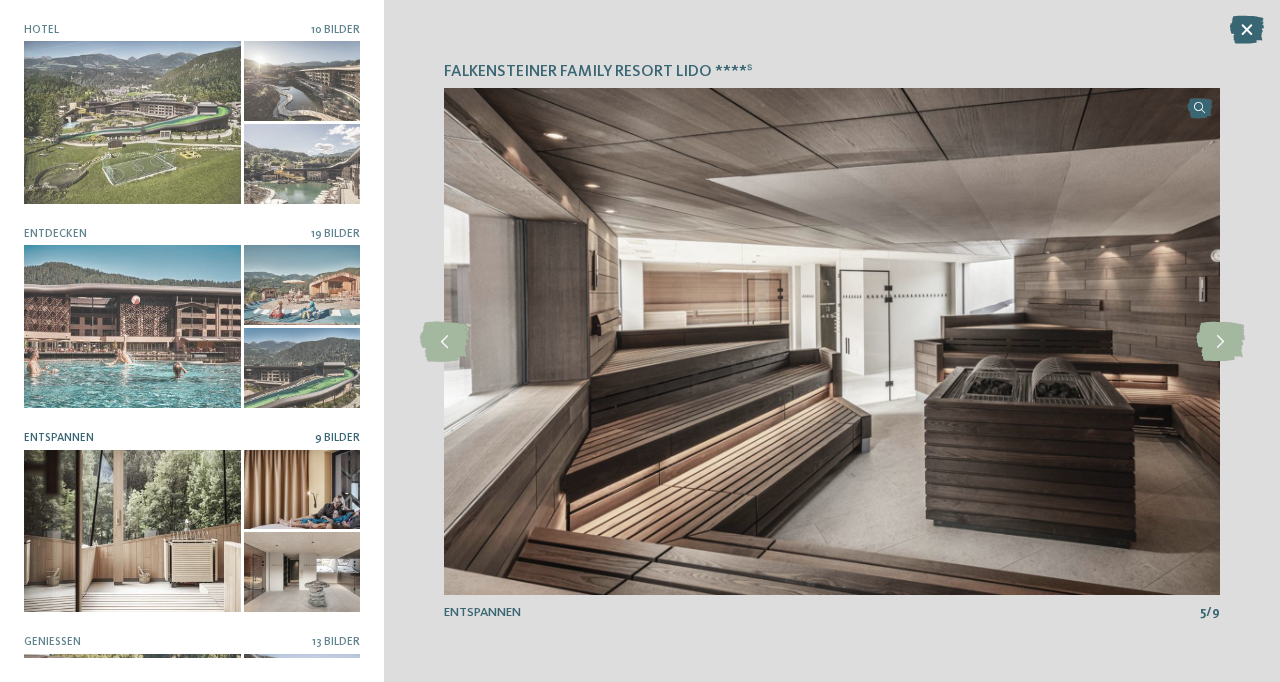 click at bounding box center [1220, 342] 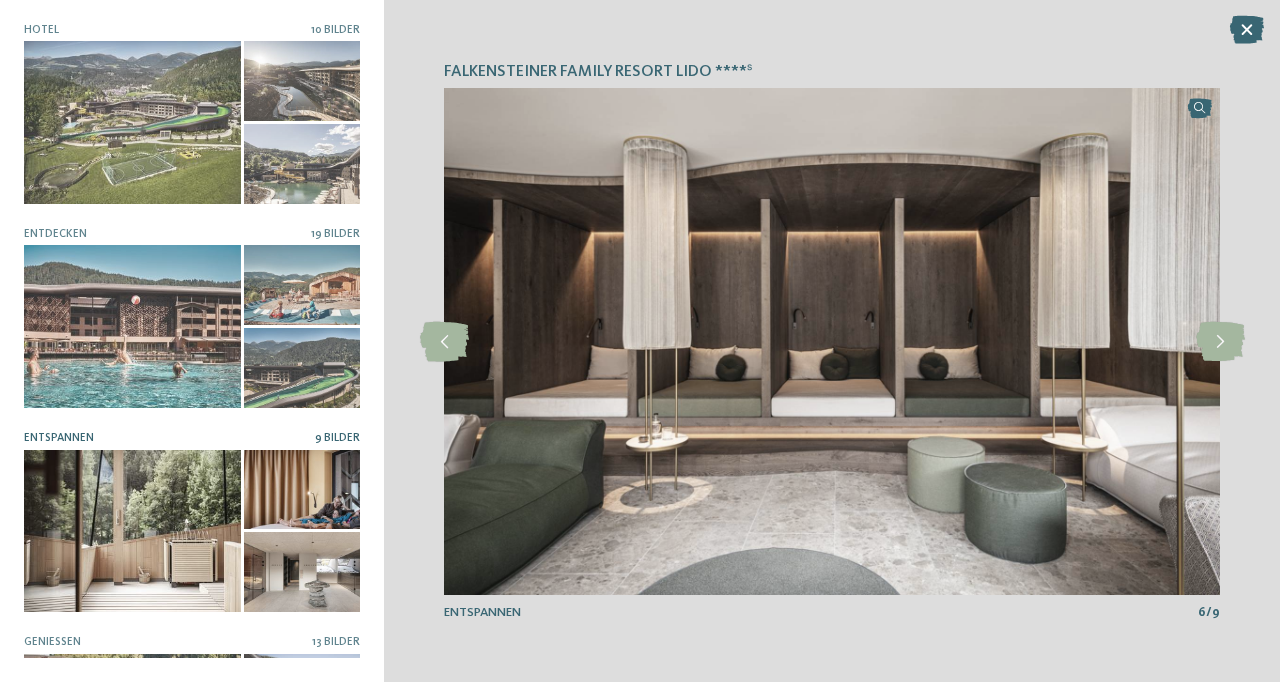 click at bounding box center [1220, 342] 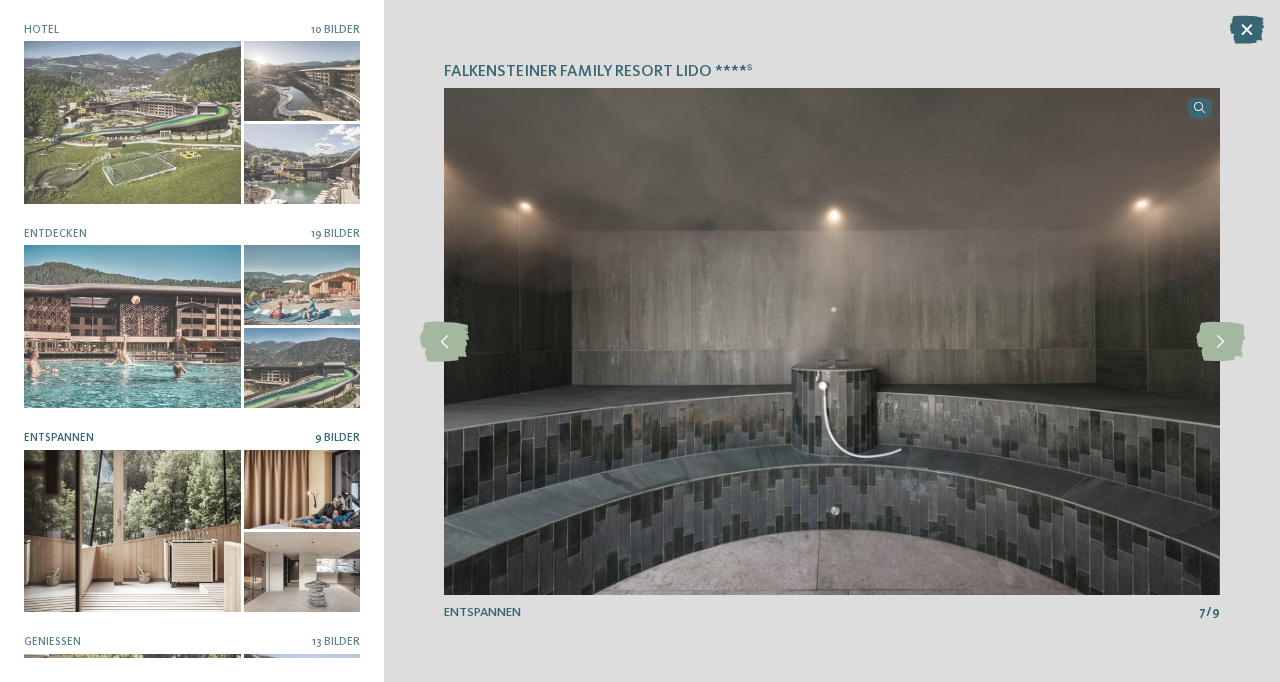 click at bounding box center (1220, 342) 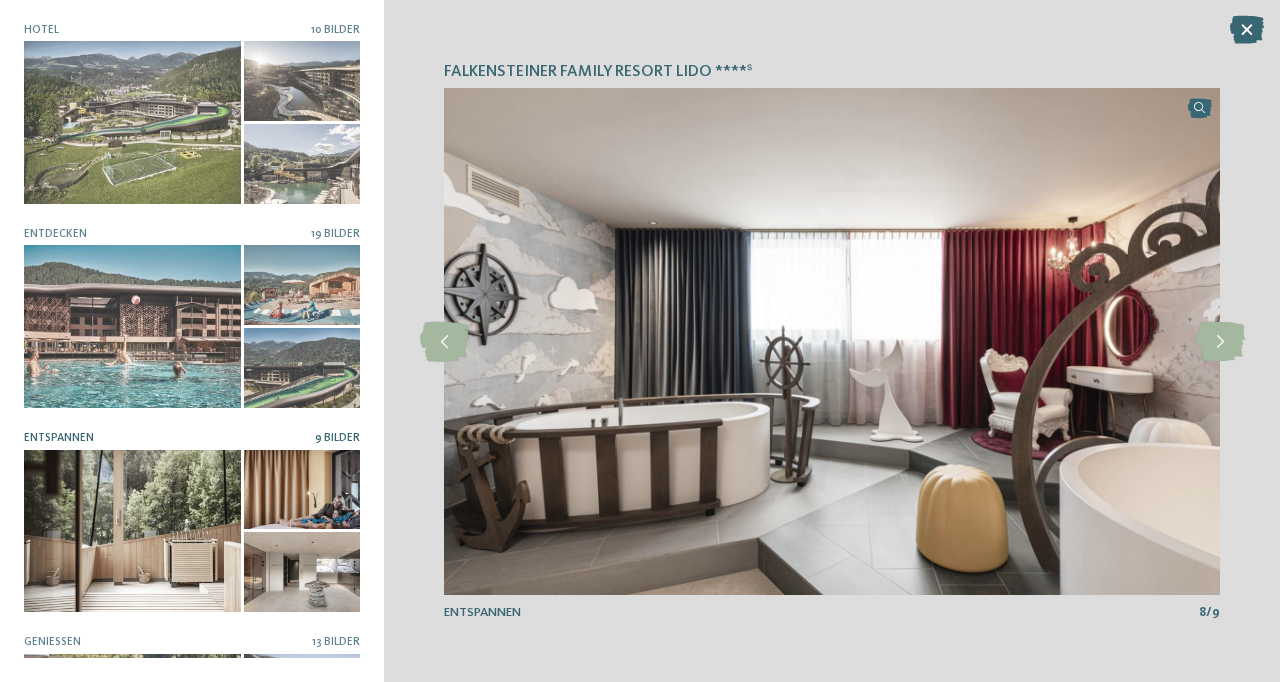 click at bounding box center [1220, 342] 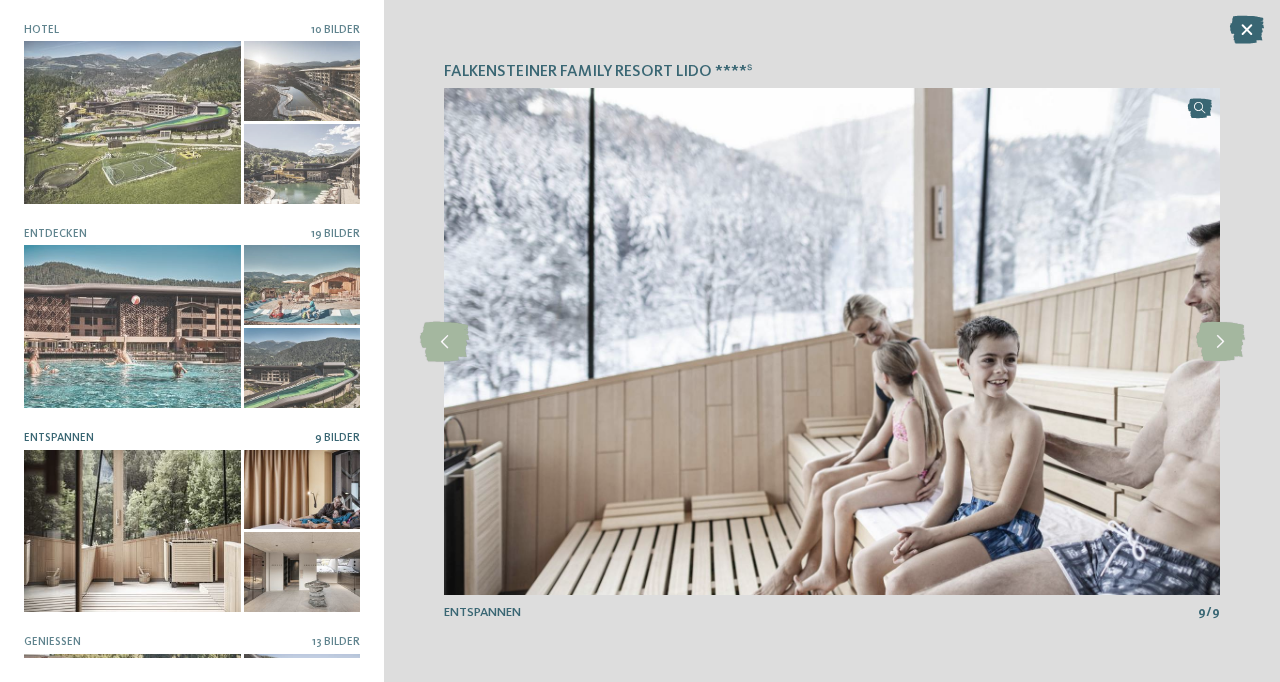 click on "Falkensteiner Family Resort Lido ****ˢ
slide  6   of 10" at bounding box center [832, 341] 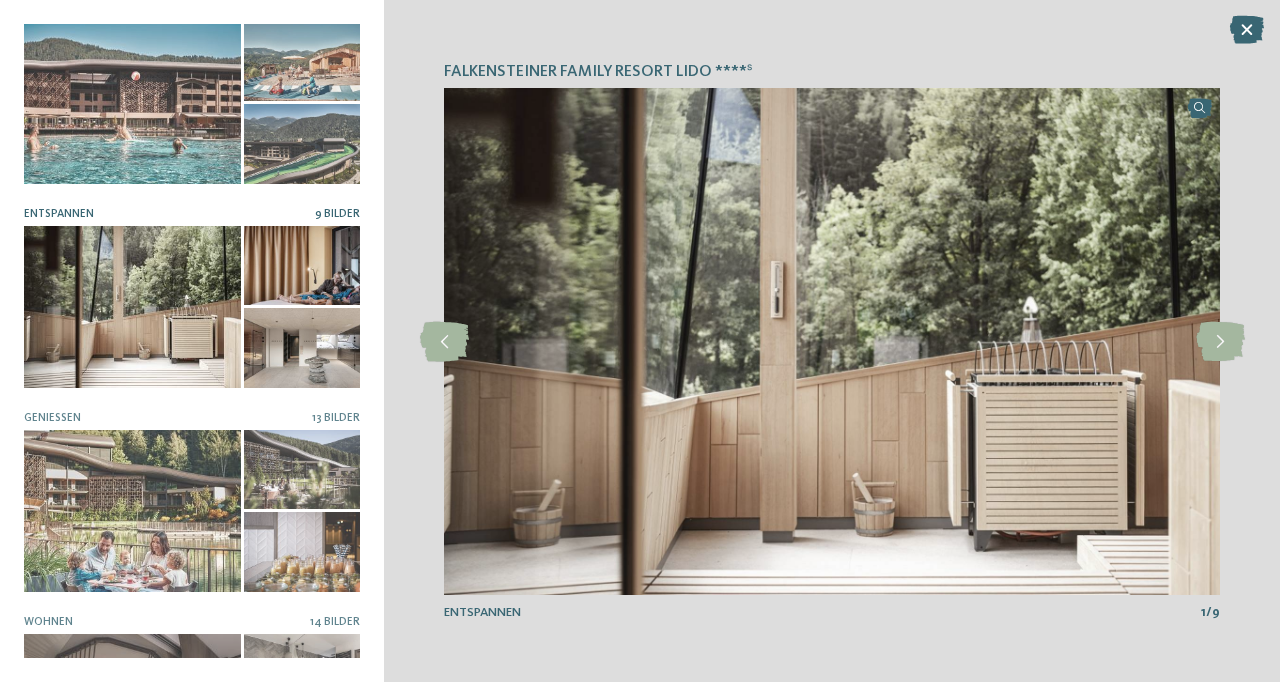 scroll, scrollTop: 268, scrollLeft: 0, axis: vertical 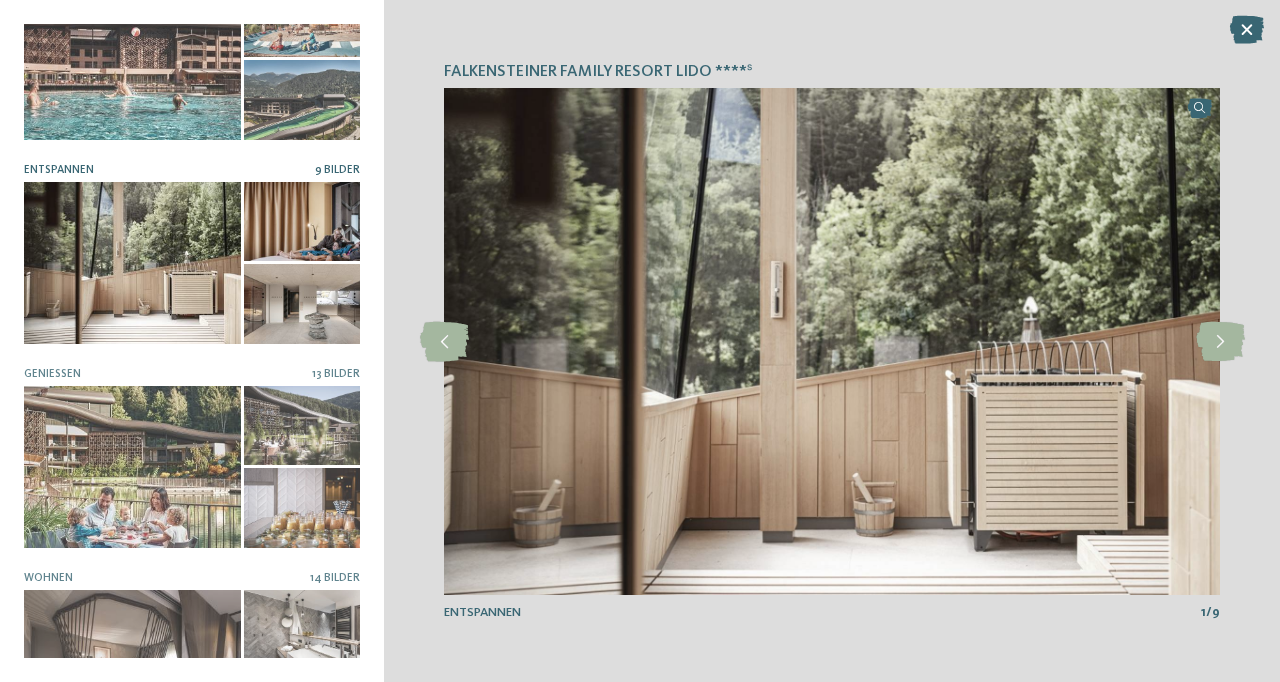 click at bounding box center [132, 467] 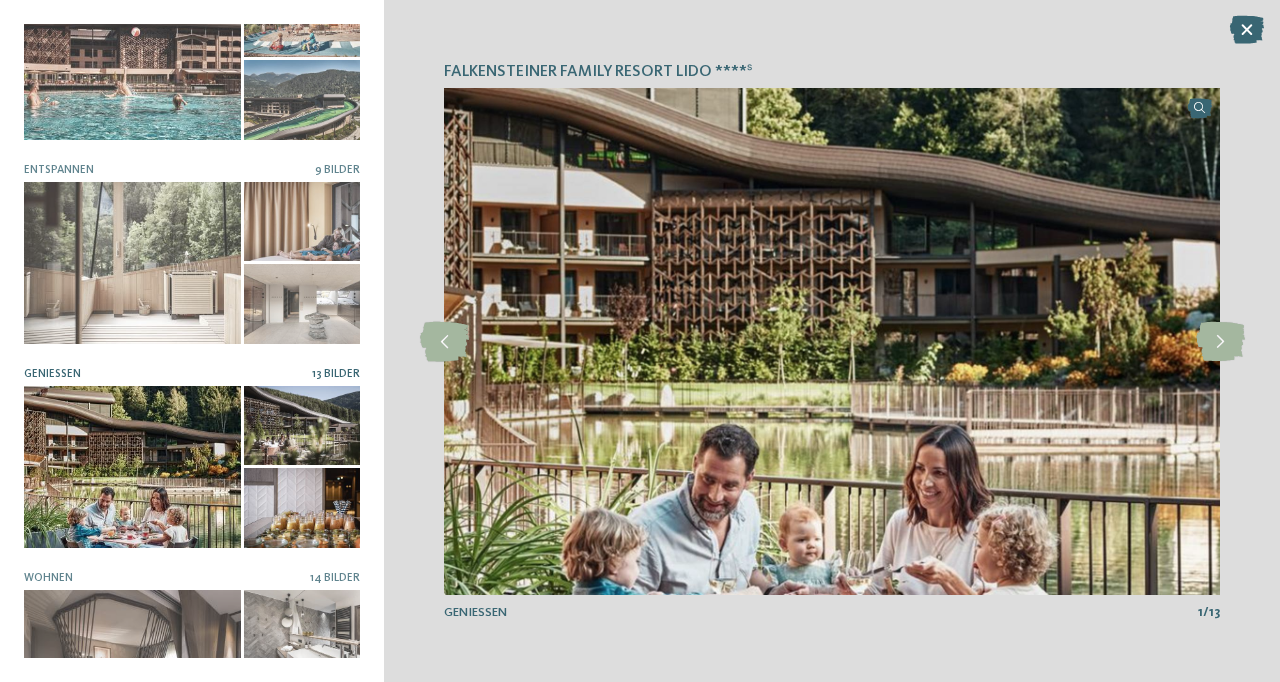 click at bounding box center [1220, 342] 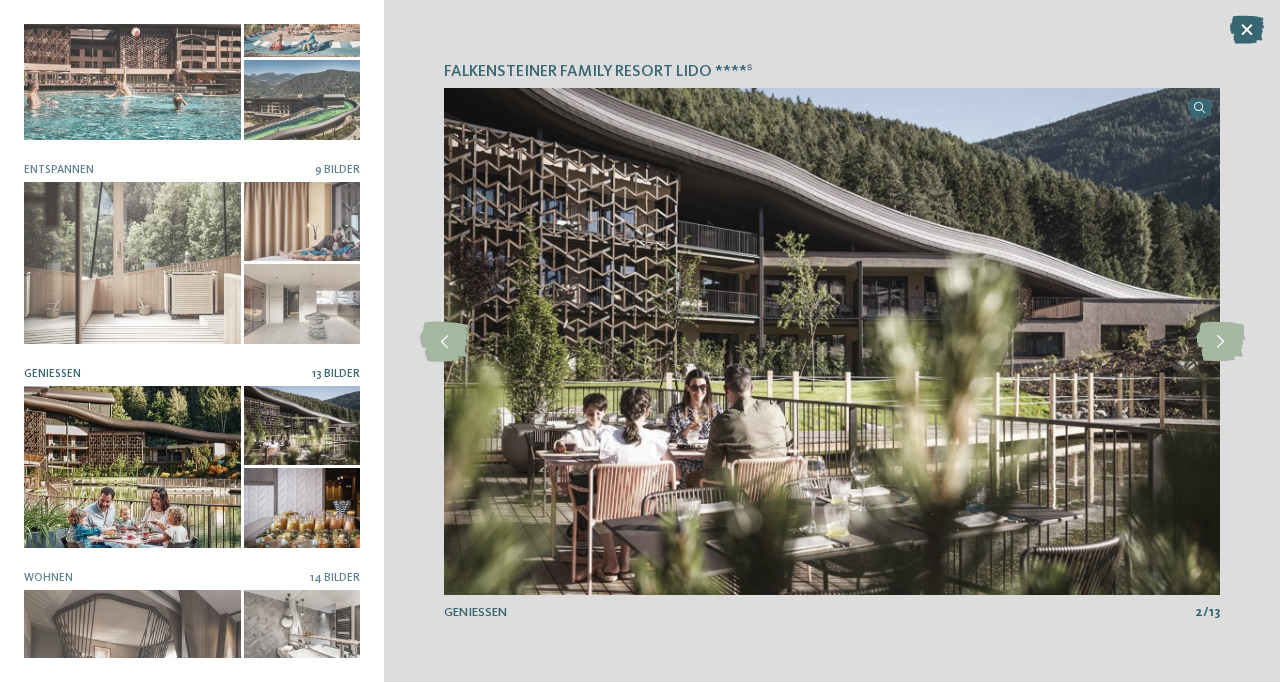 click at bounding box center (1220, 342) 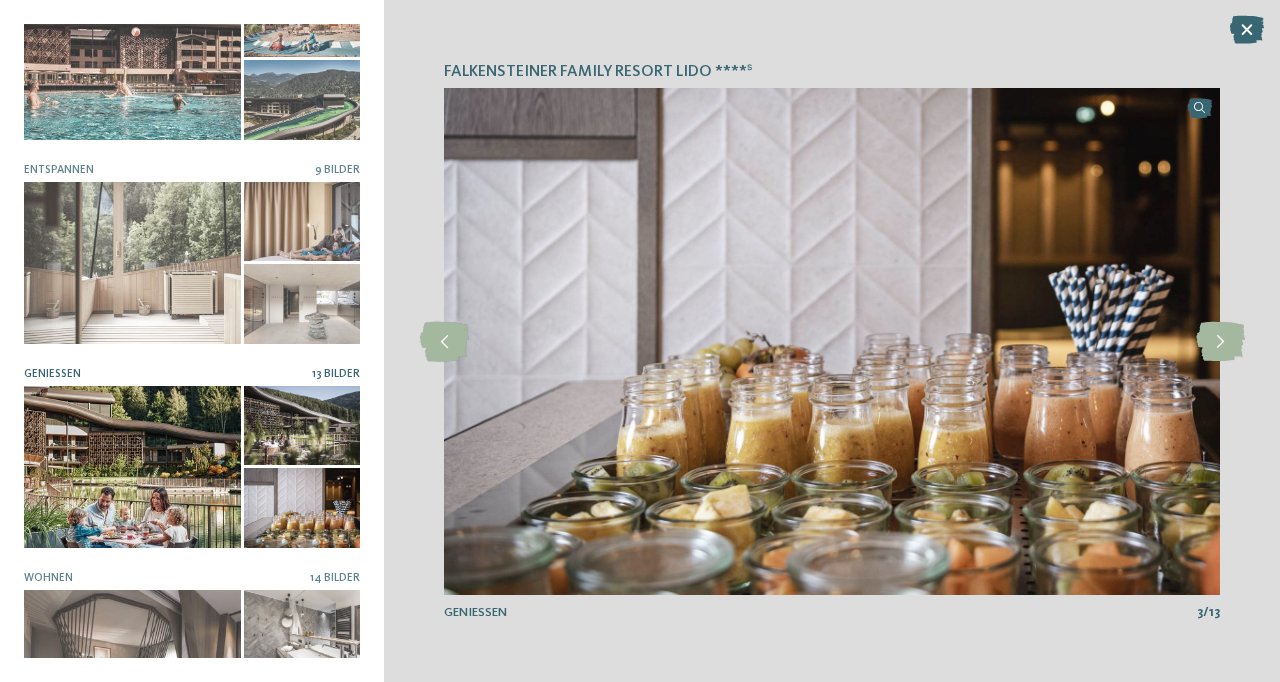 click at bounding box center [1220, 342] 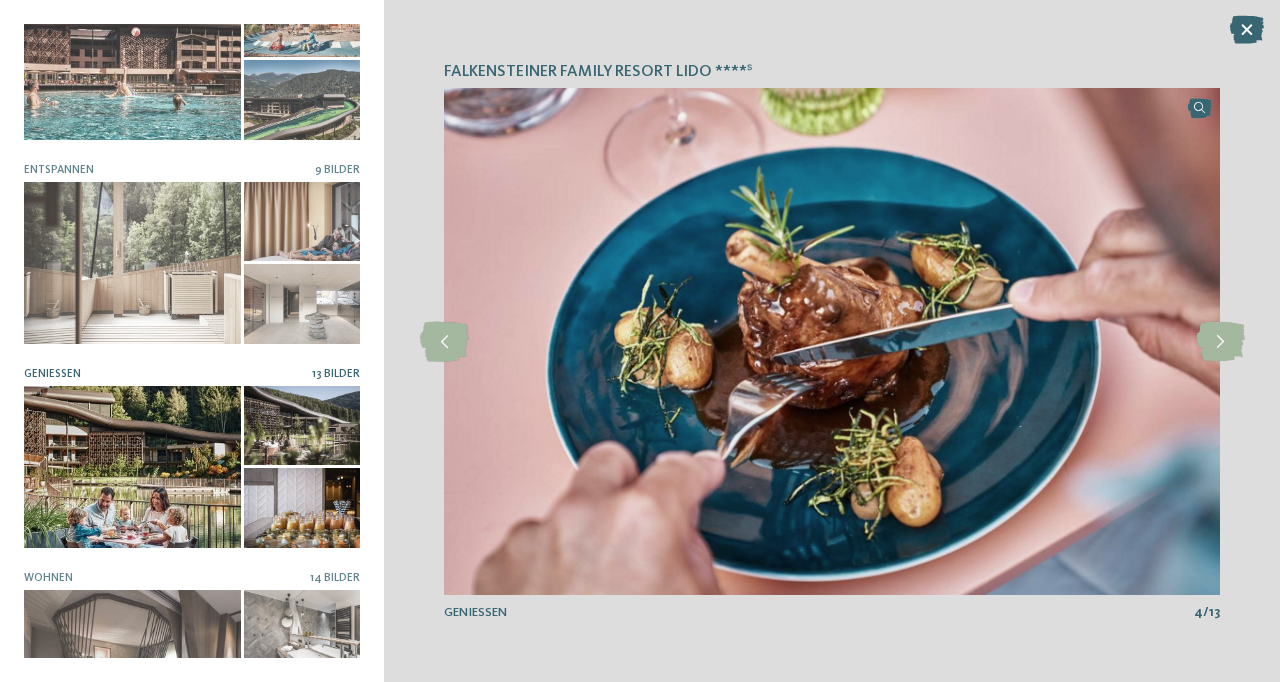 click at bounding box center (1220, 342) 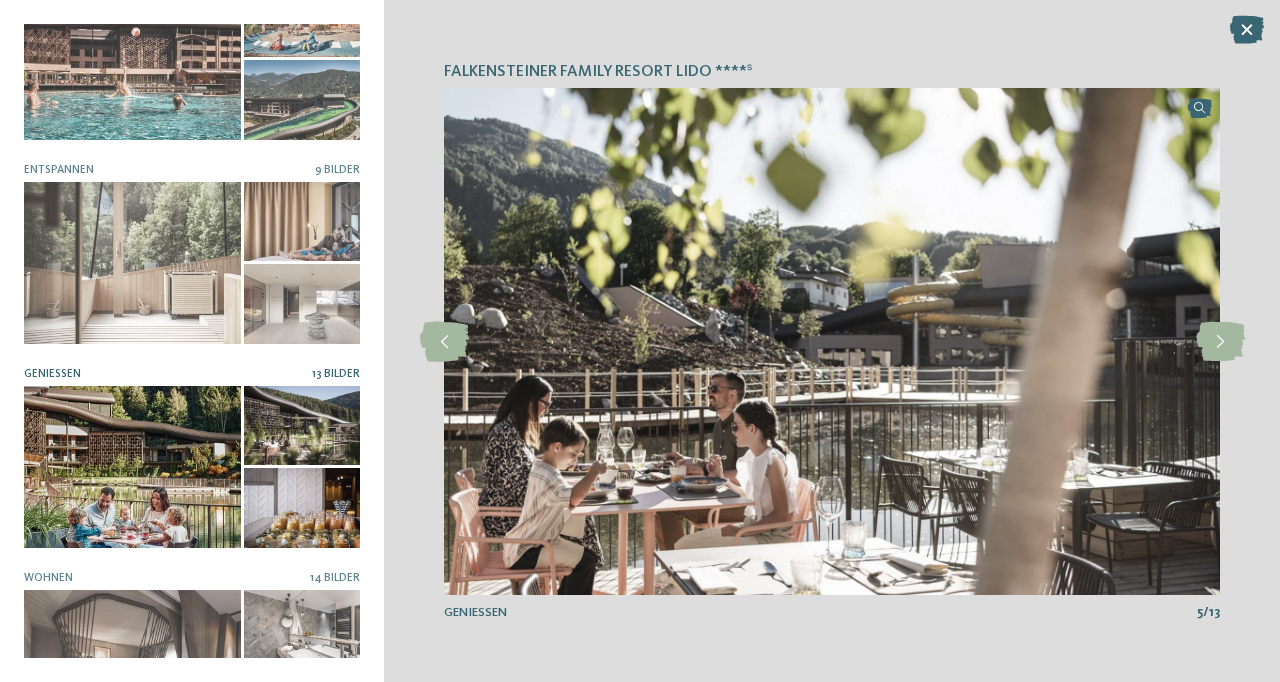 click at bounding box center [1220, 342] 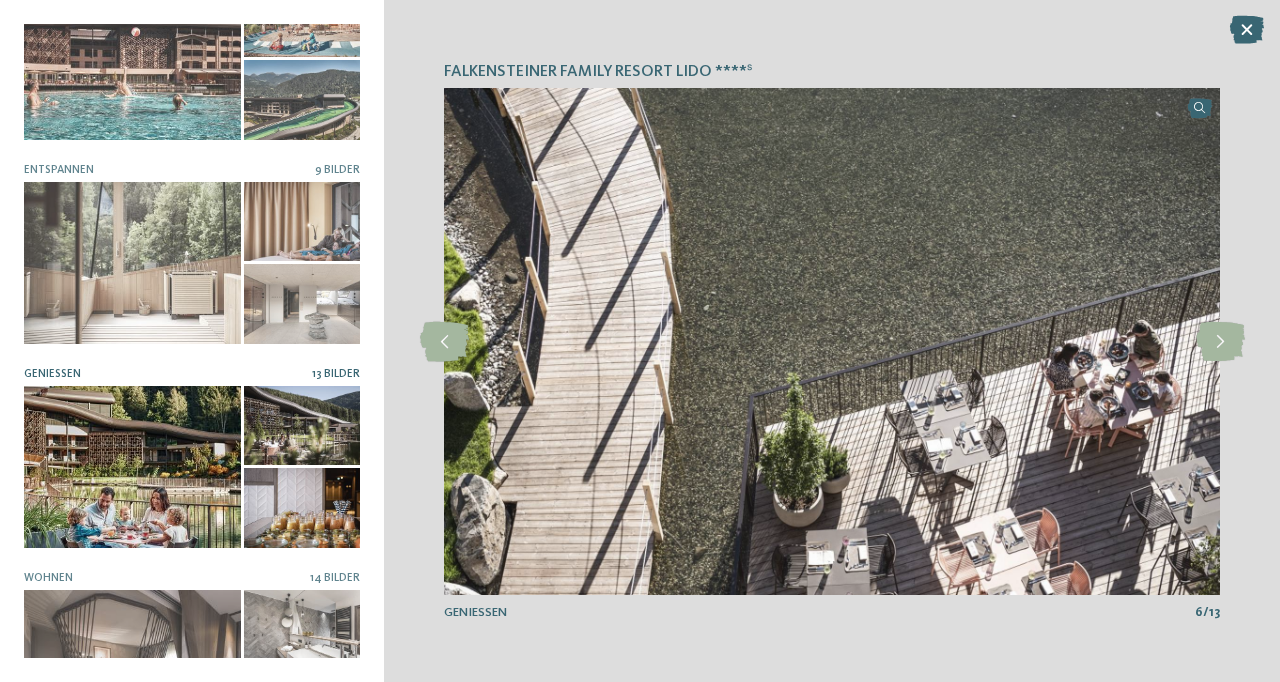 click at bounding box center [1220, 342] 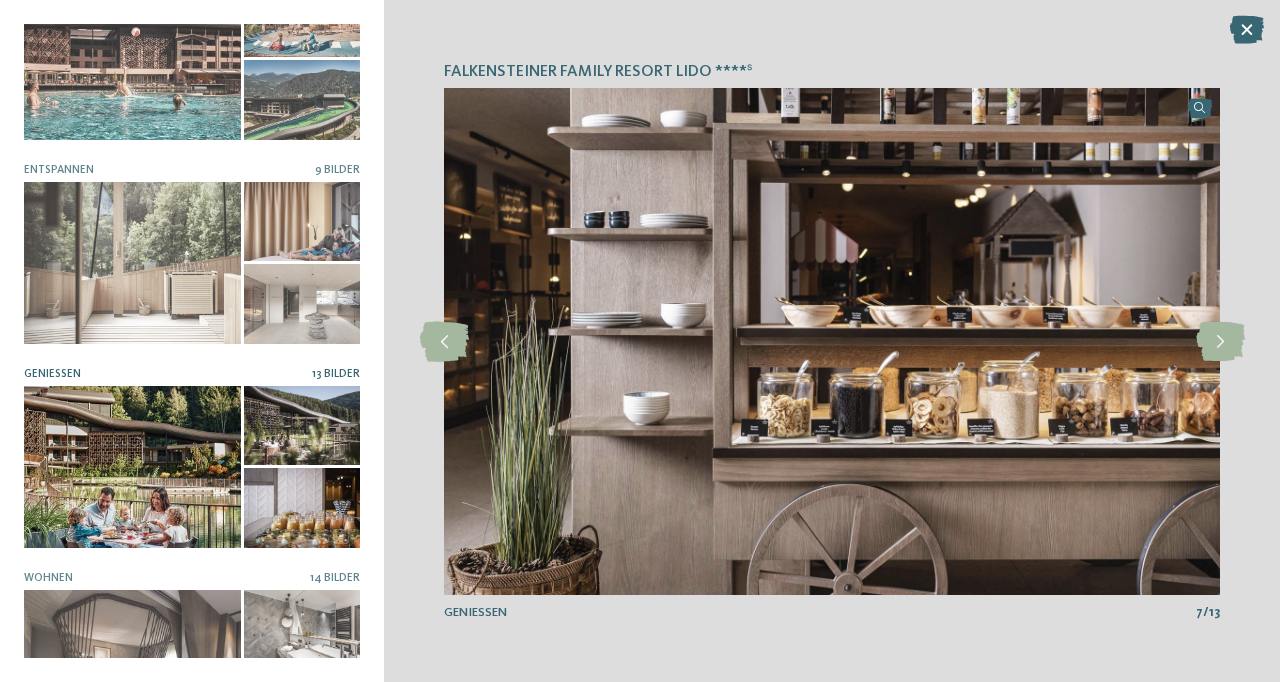 click at bounding box center [1220, 342] 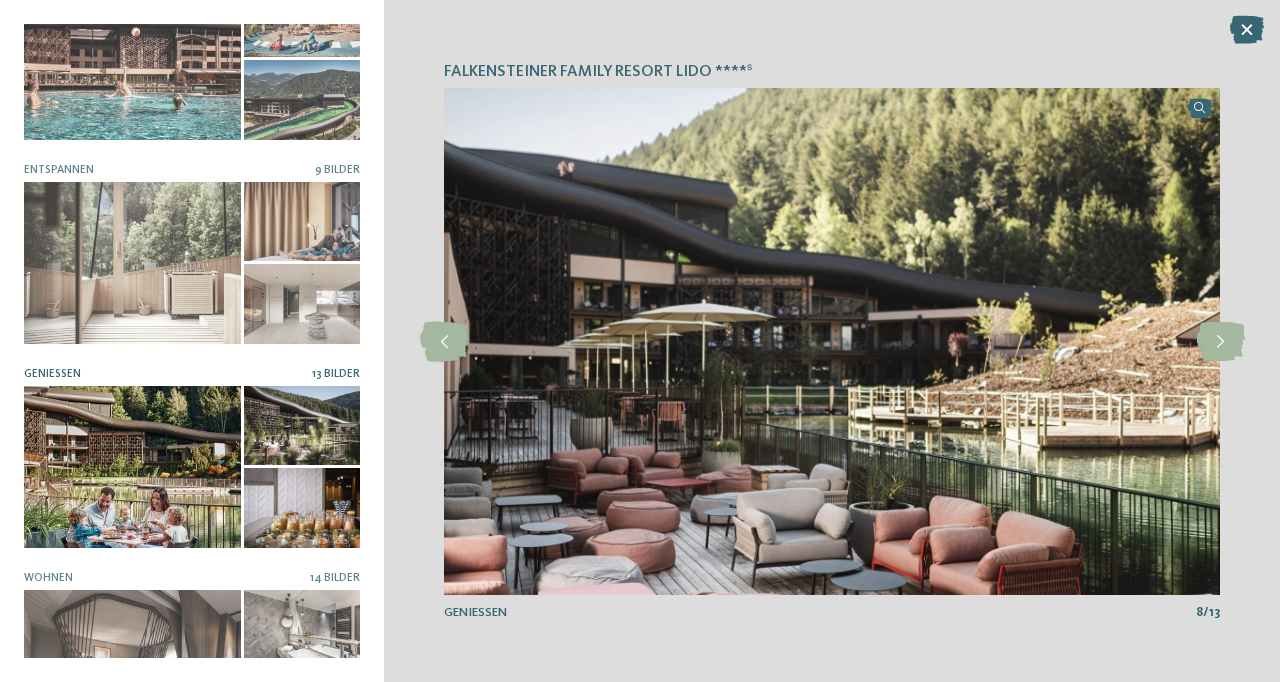 click at bounding box center (1220, 342) 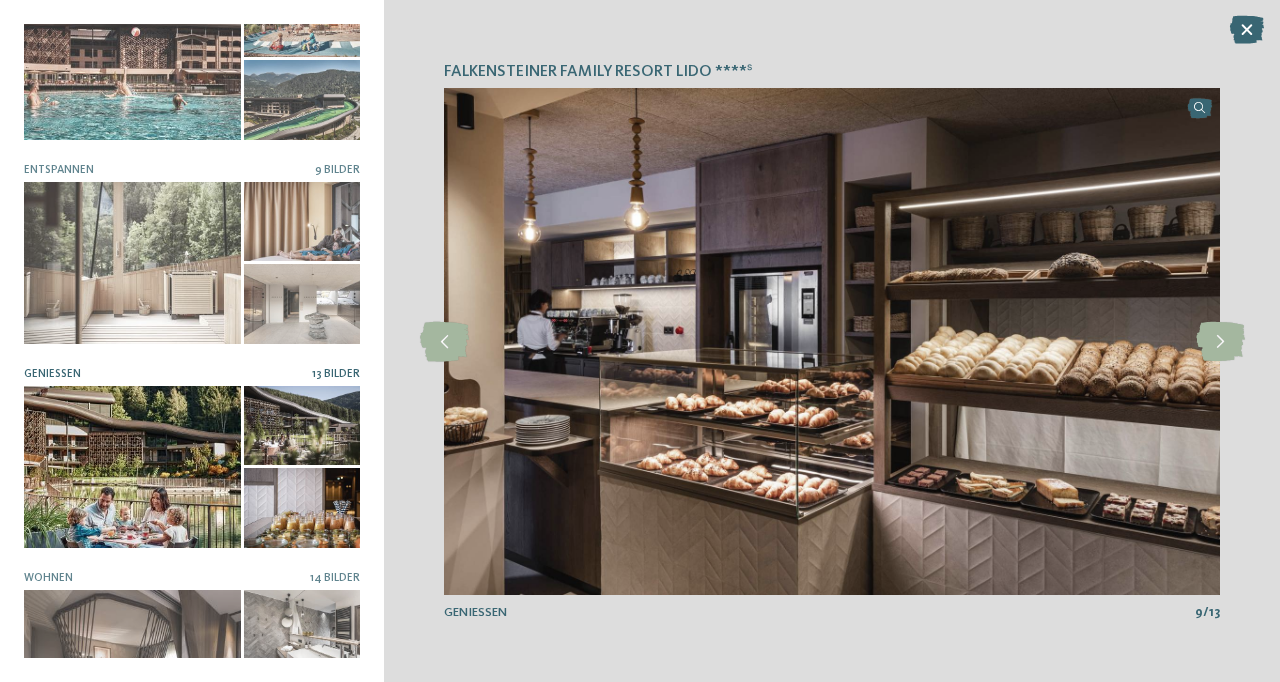 click at bounding box center [1220, 342] 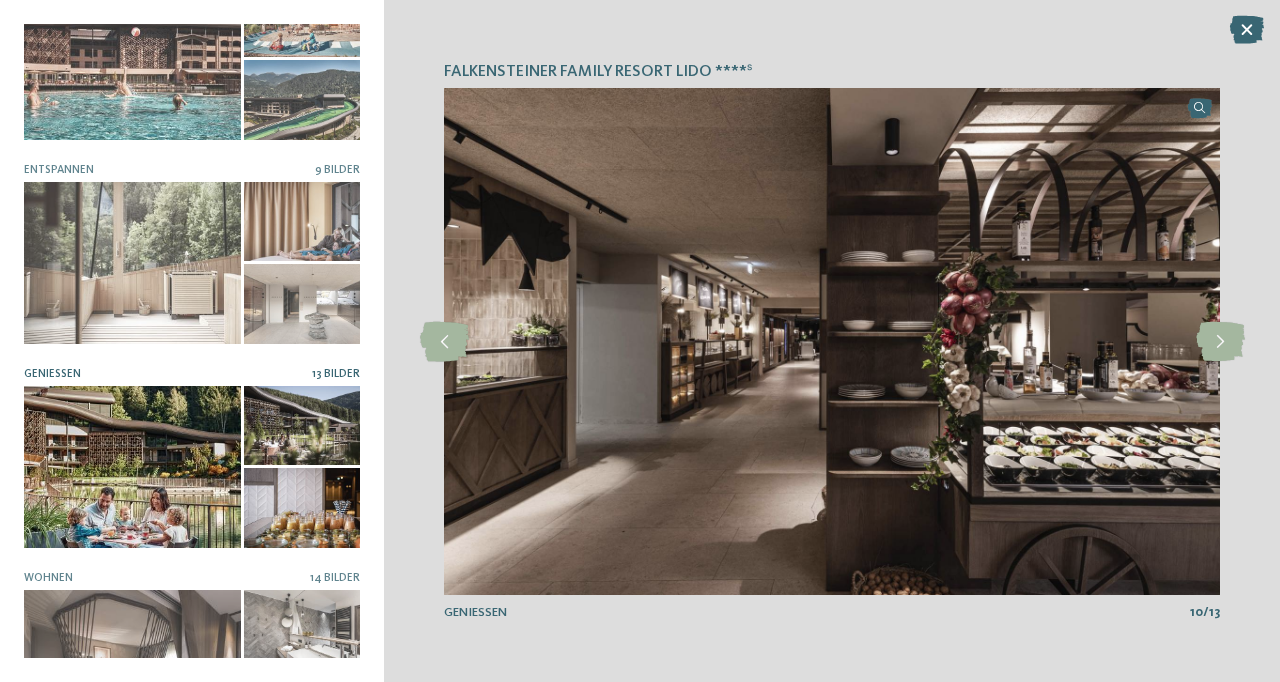 click at bounding box center [132, 671] 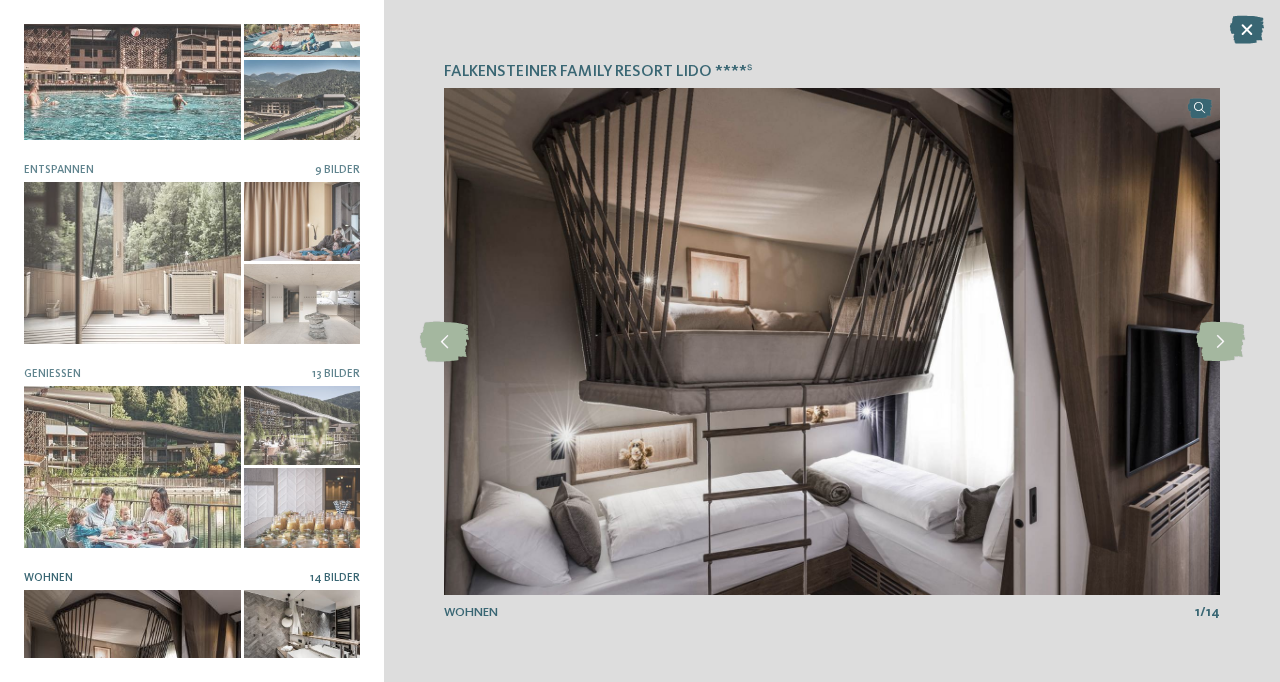 click at bounding box center [1220, 342] 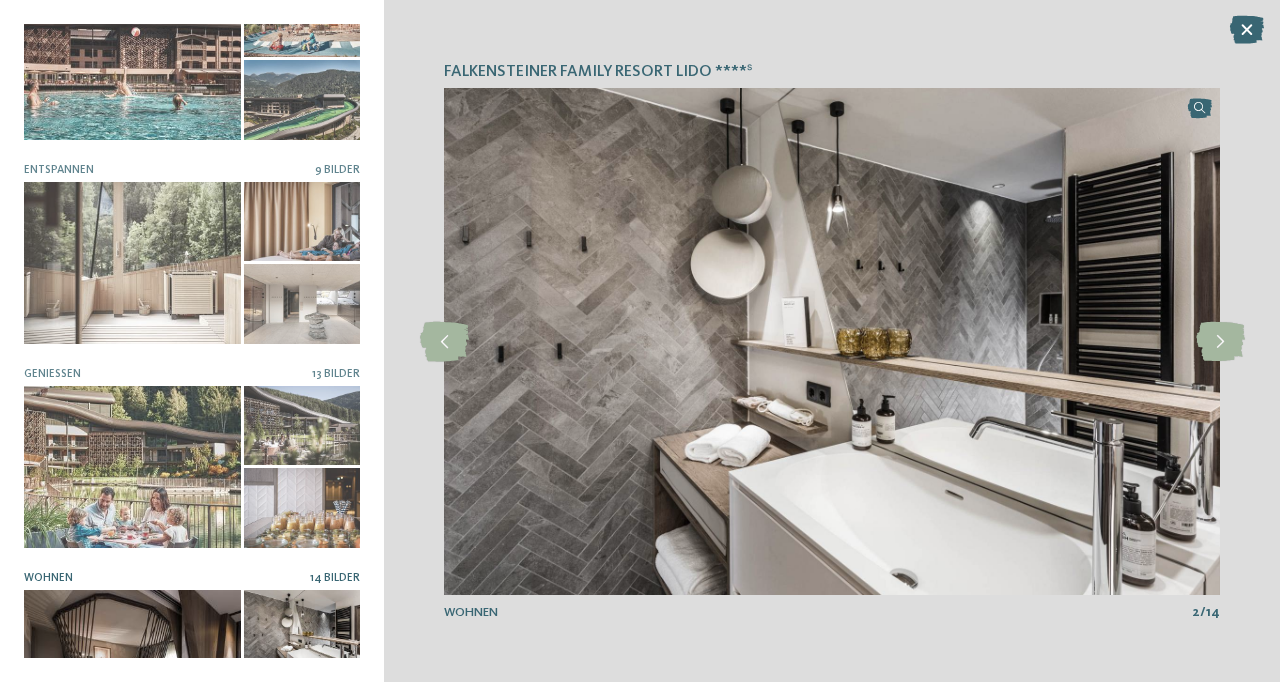 click at bounding box center (1220, 342) 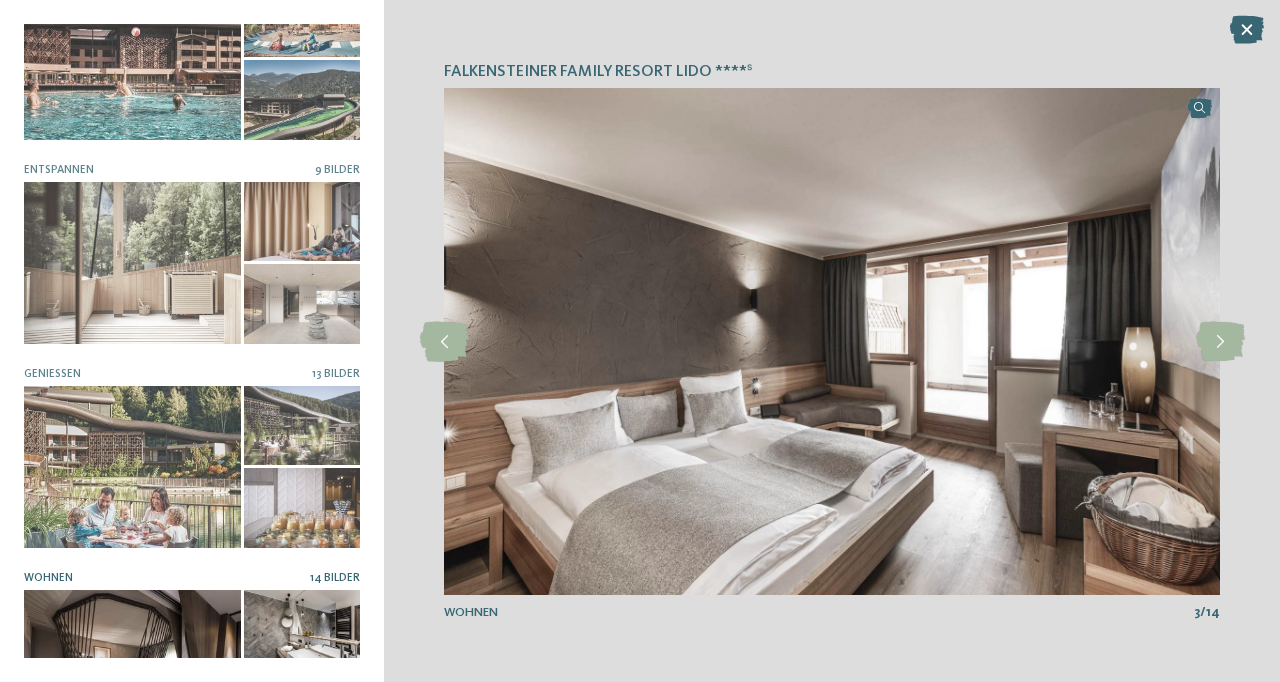click at bounding box center [1220, 342] 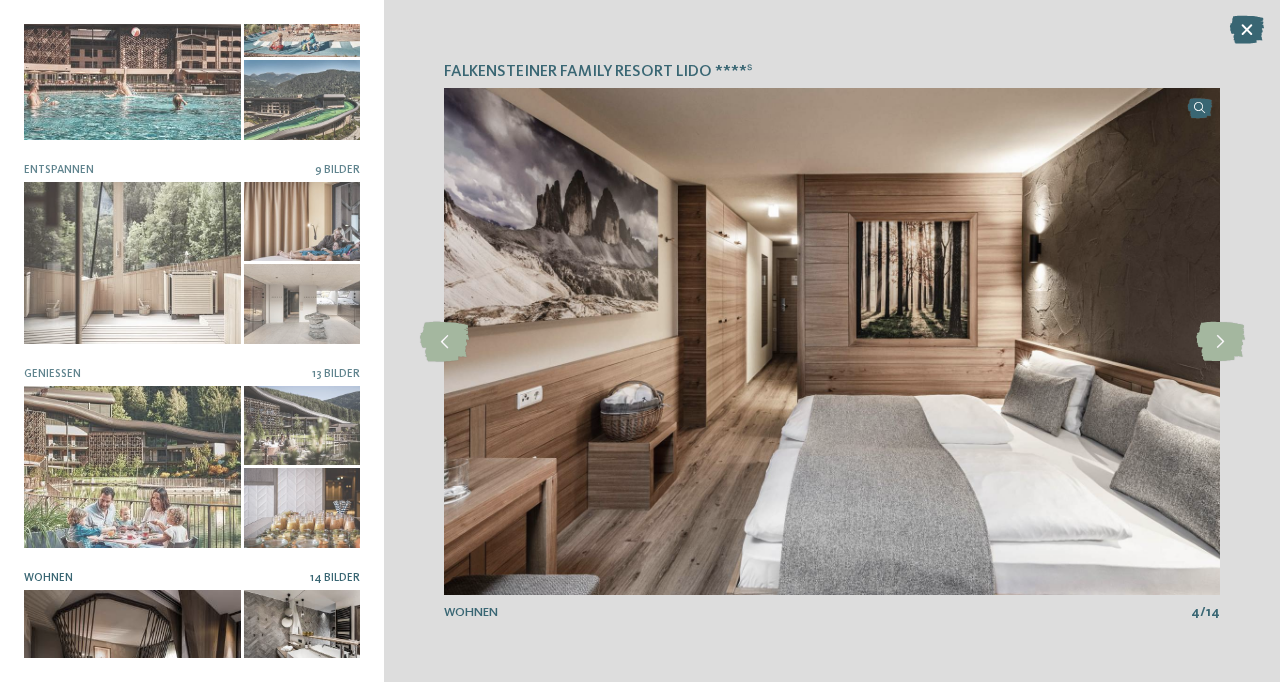 click at bounding box center [1220, 342] 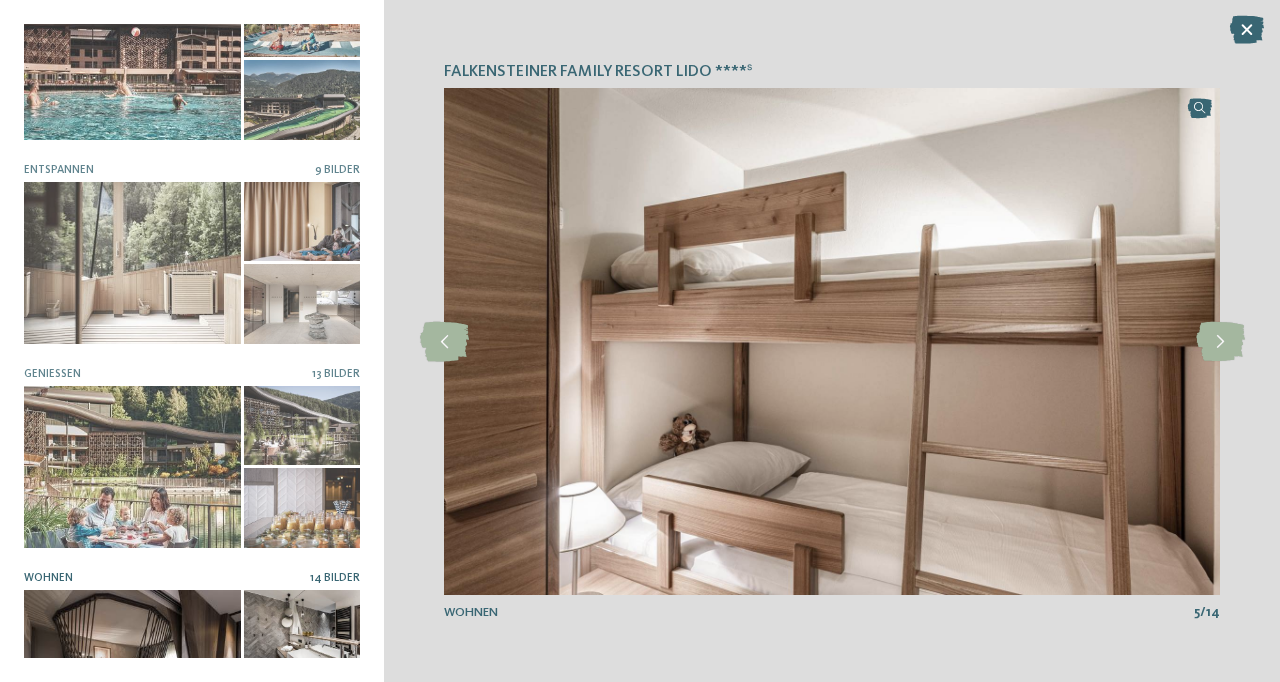 click at bounding box center [1220, 342] 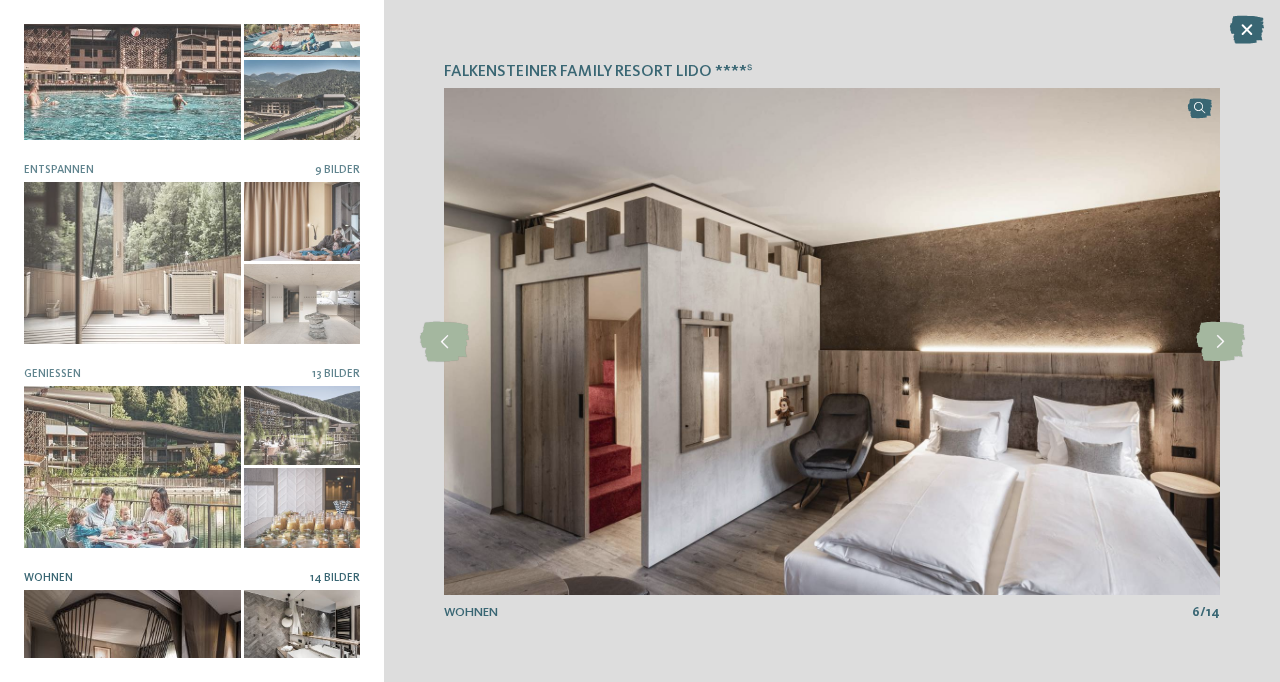 click at bounding box center (444, 342) 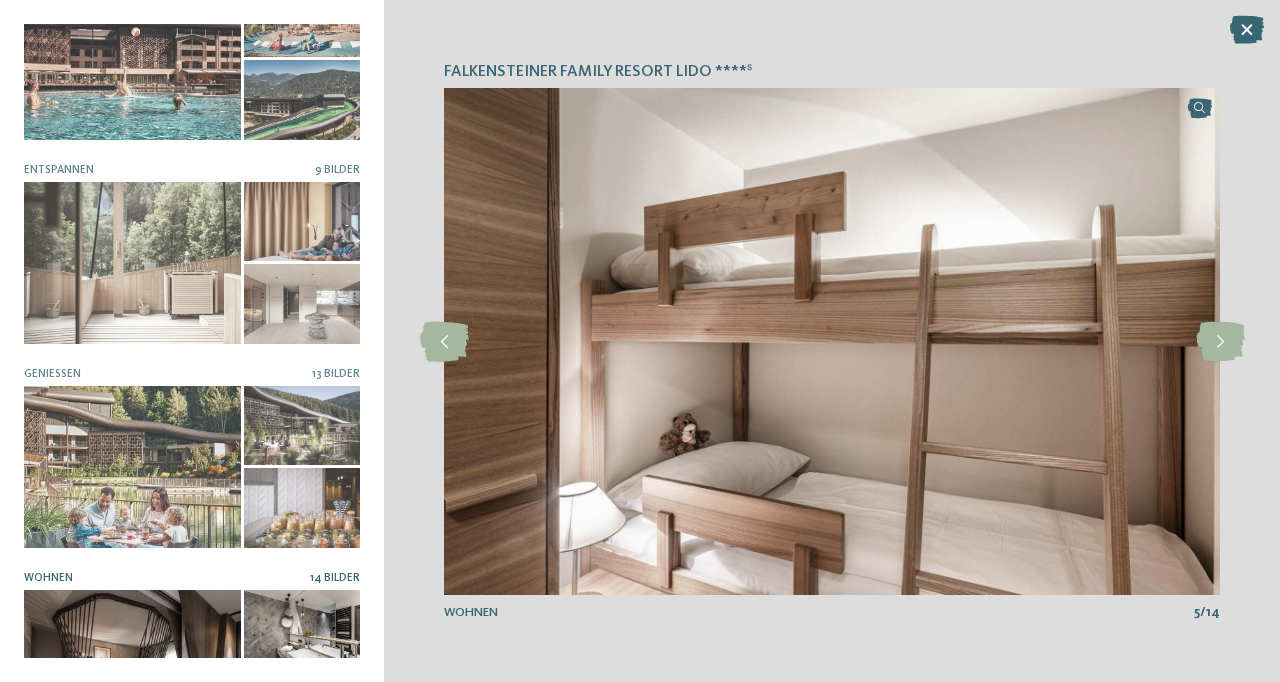click at bounding box center [1220, 342] 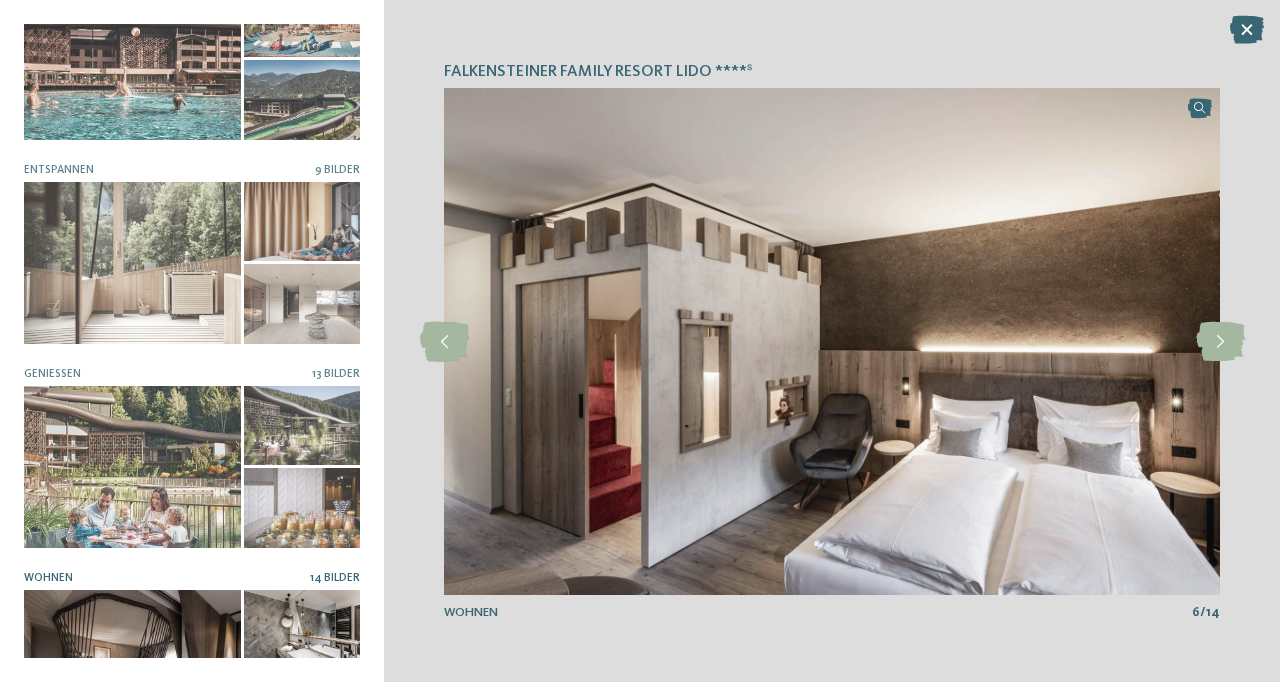 click at bounding box center [1220, 342] 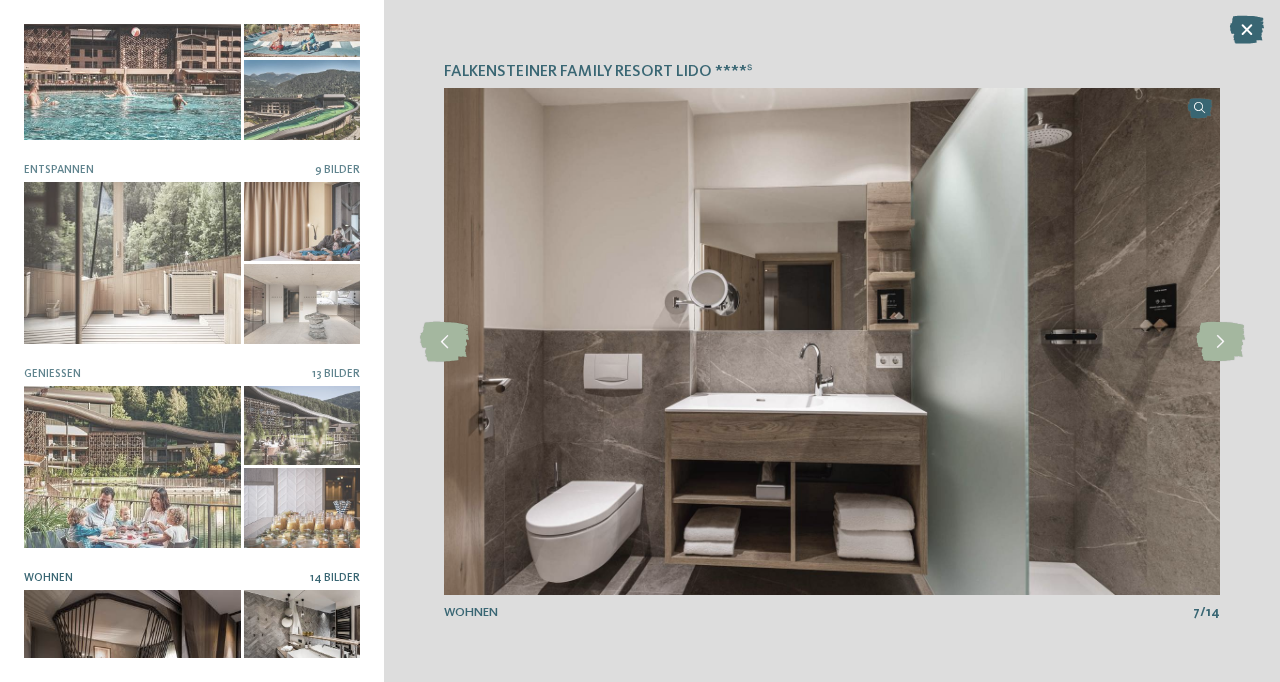 click at bounding box center (1247, 30) 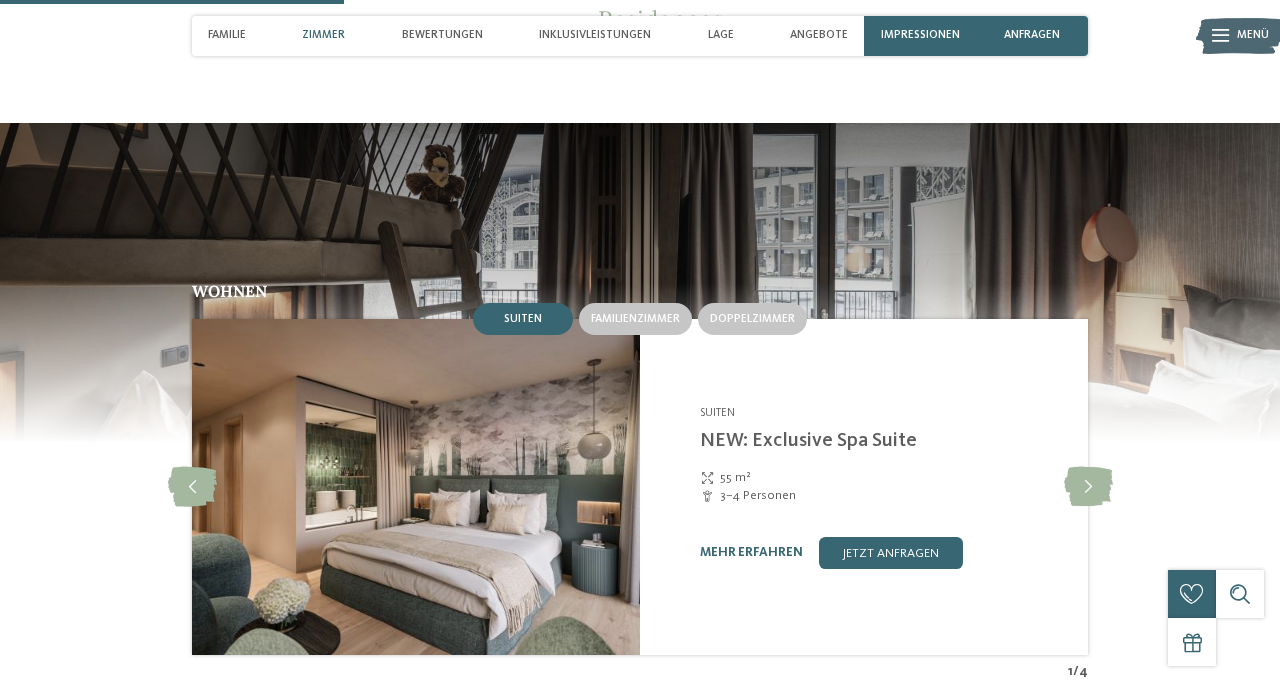 scroll, scrollTop: 1507, scrollLeft: 0, axis: vertical 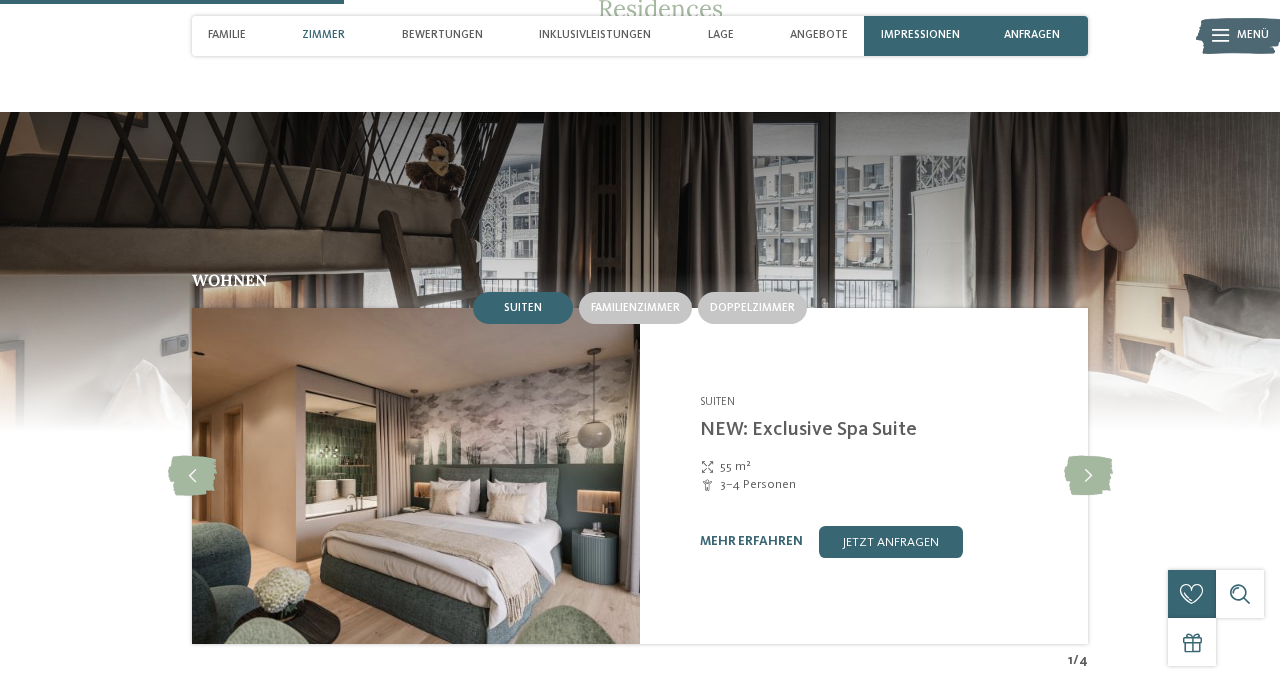 click on "Familienzimmer" at bounding box center (635, 308) 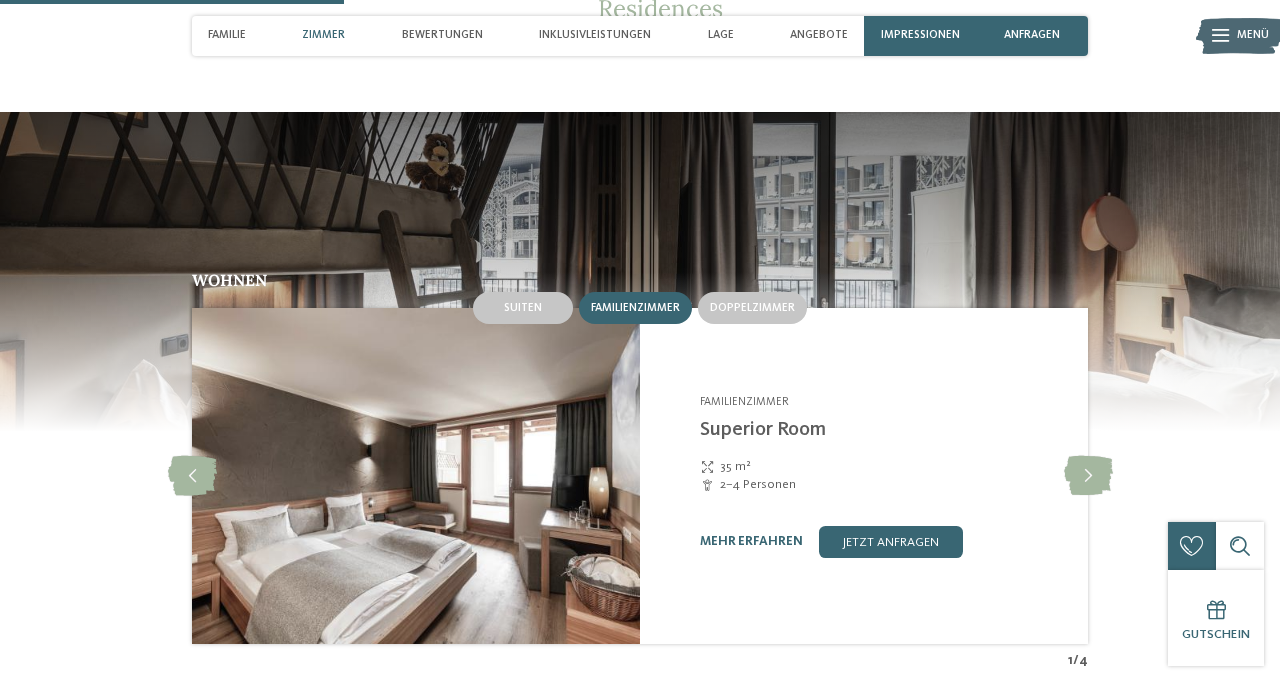 click on "Doppelzimmer" at bounding box center (752, 308) 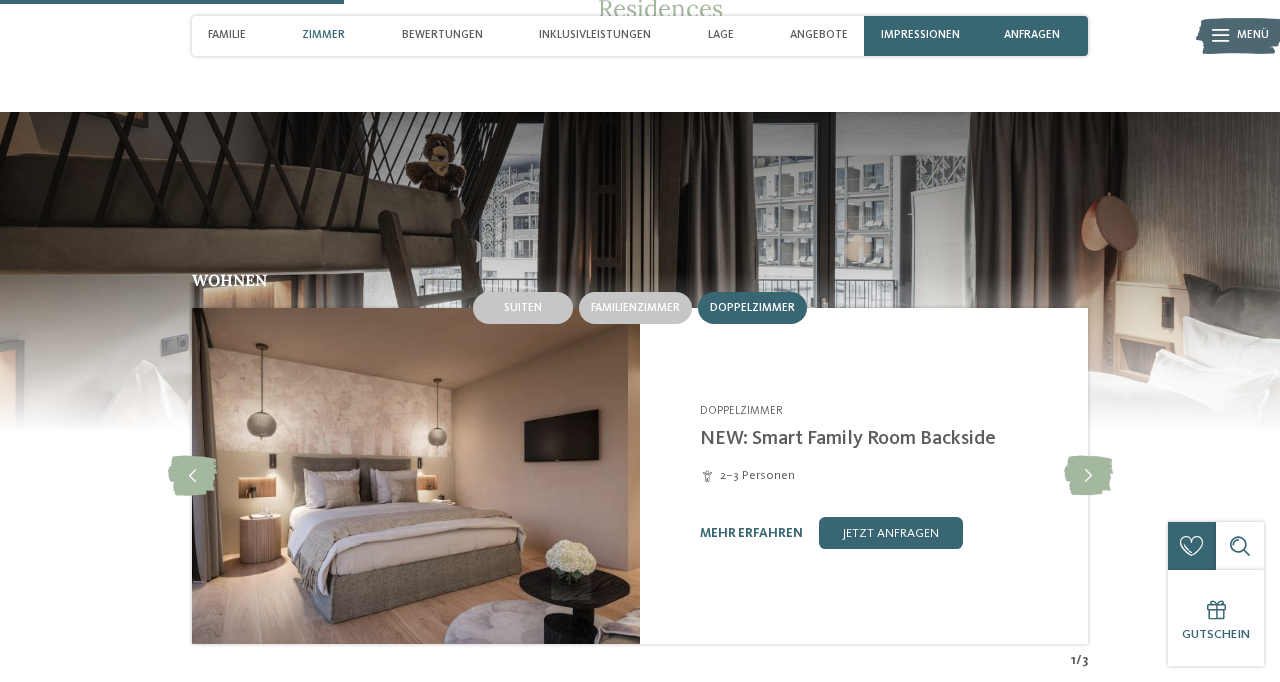 click on "Familienzimmer" at bounding box center (635, 308) 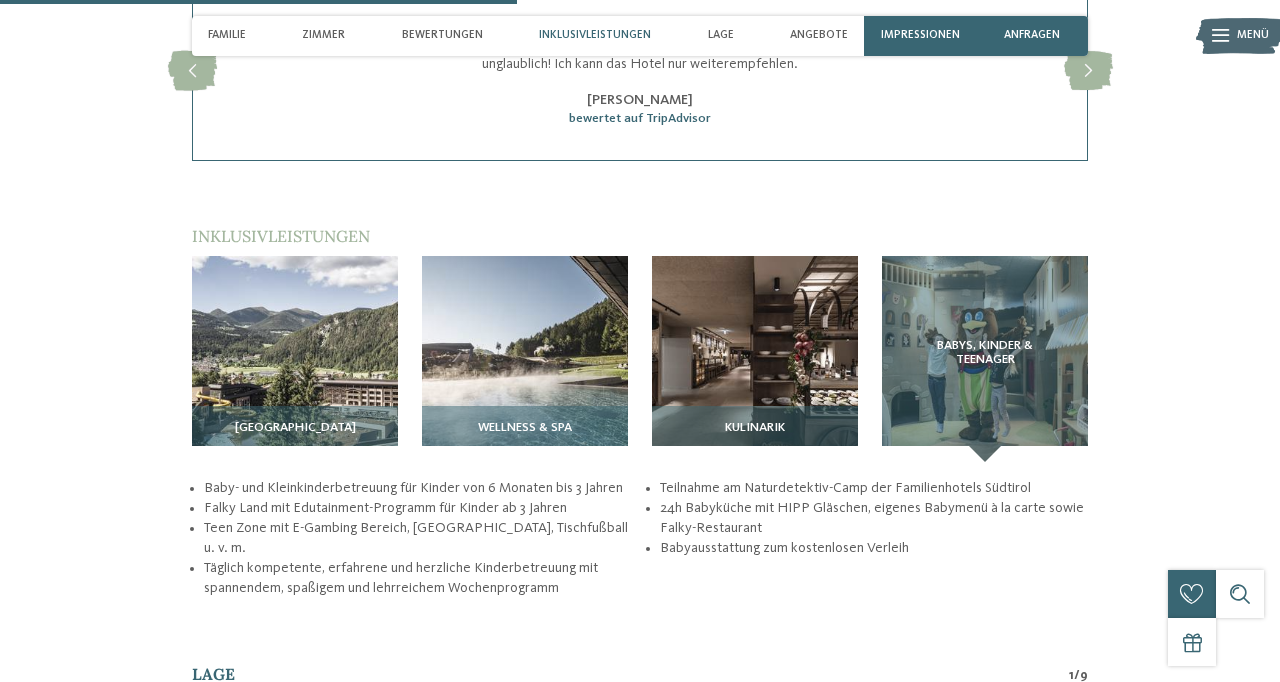 scroll, scrollTop: 2262, scrollLeft: 0, axis: vertical 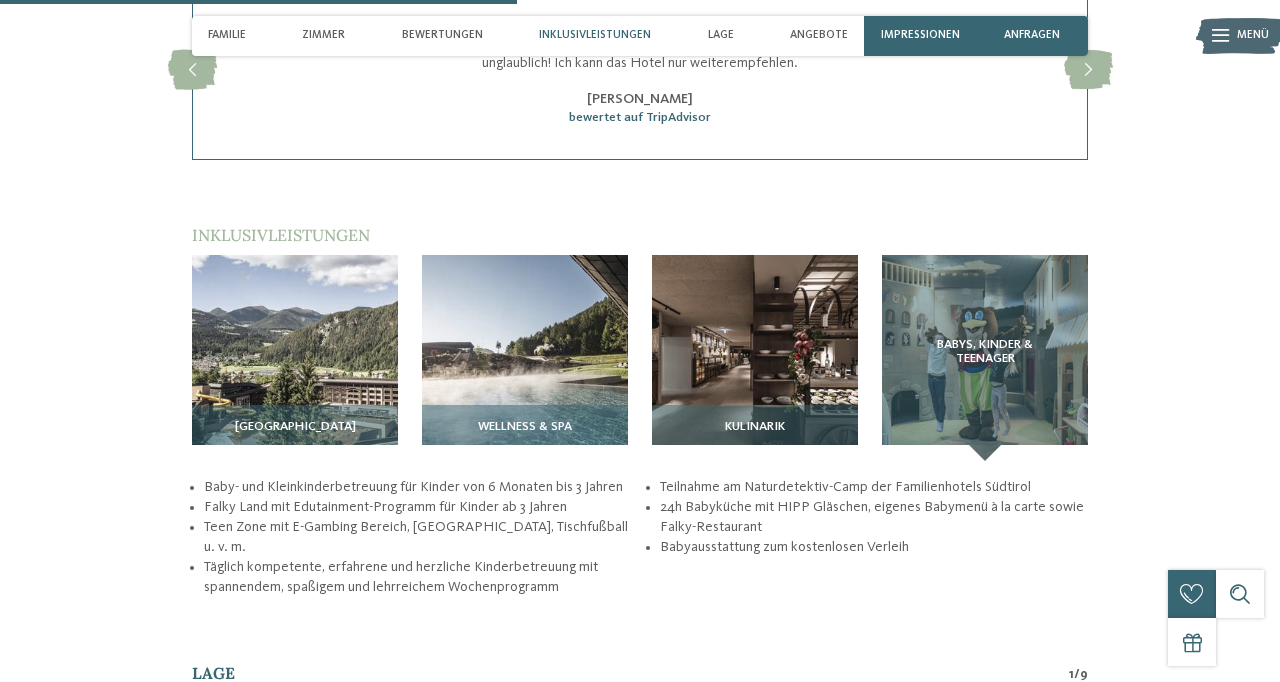 click at bounding box center [755, 358] 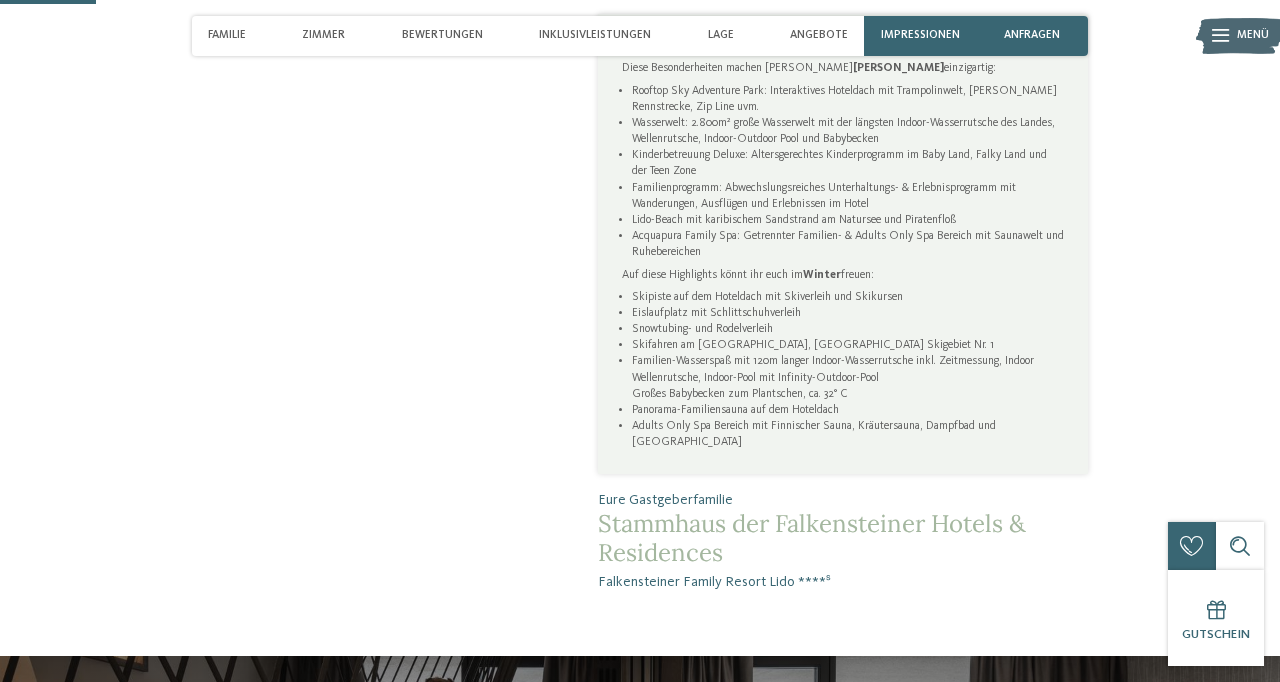 scroll, scrollTop: 0, scrollLeft: 0, axis: both 